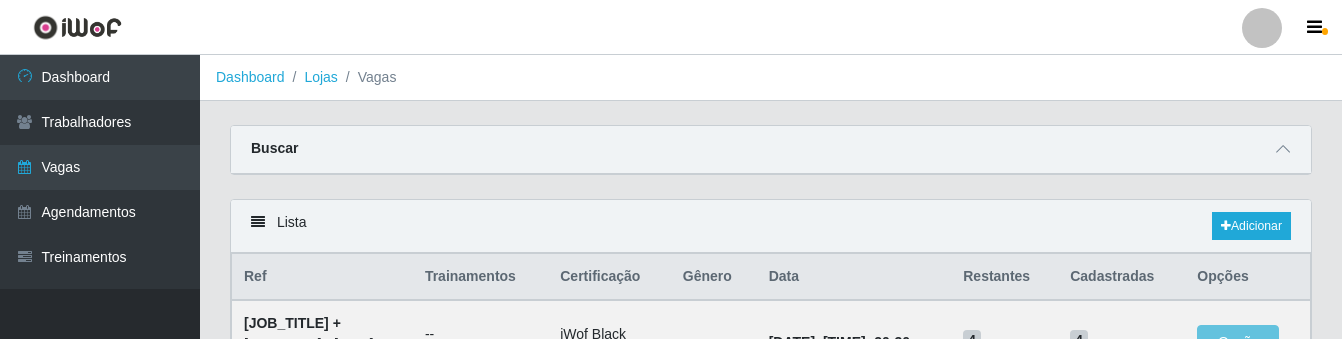 scroll, scrollTop: 0, scrollLeft: 0, axis: both 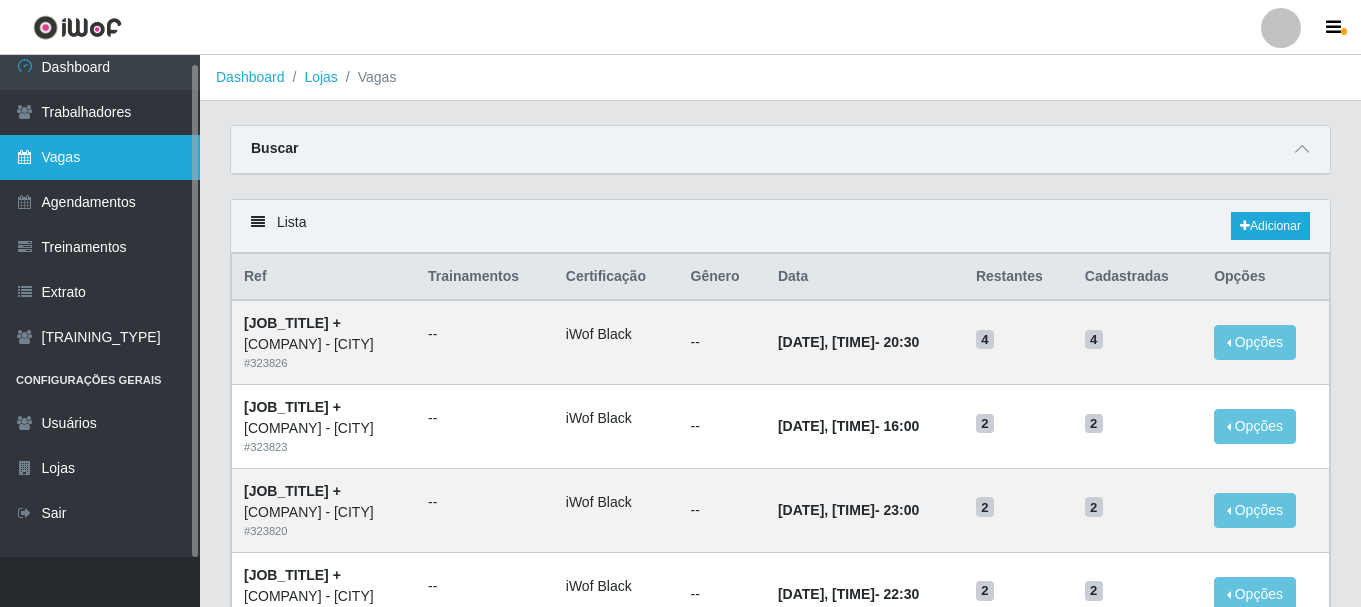 click on "Vagas" at bounding box center [100, 157] 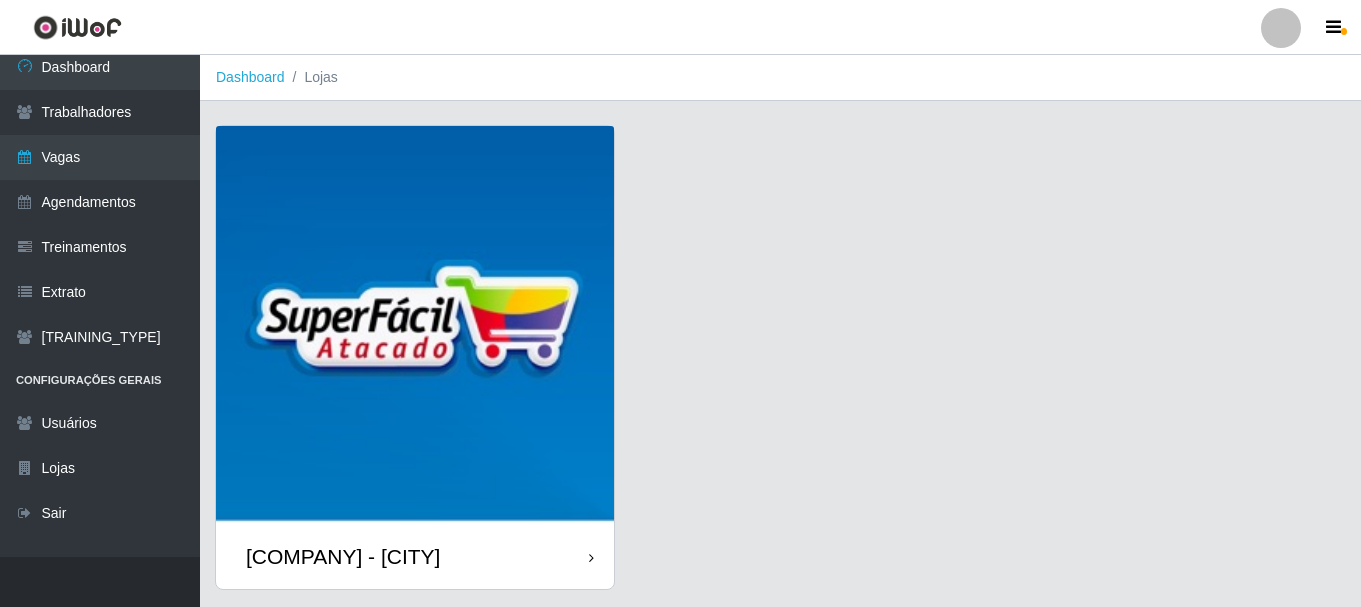click at bounding box center (415, 325) 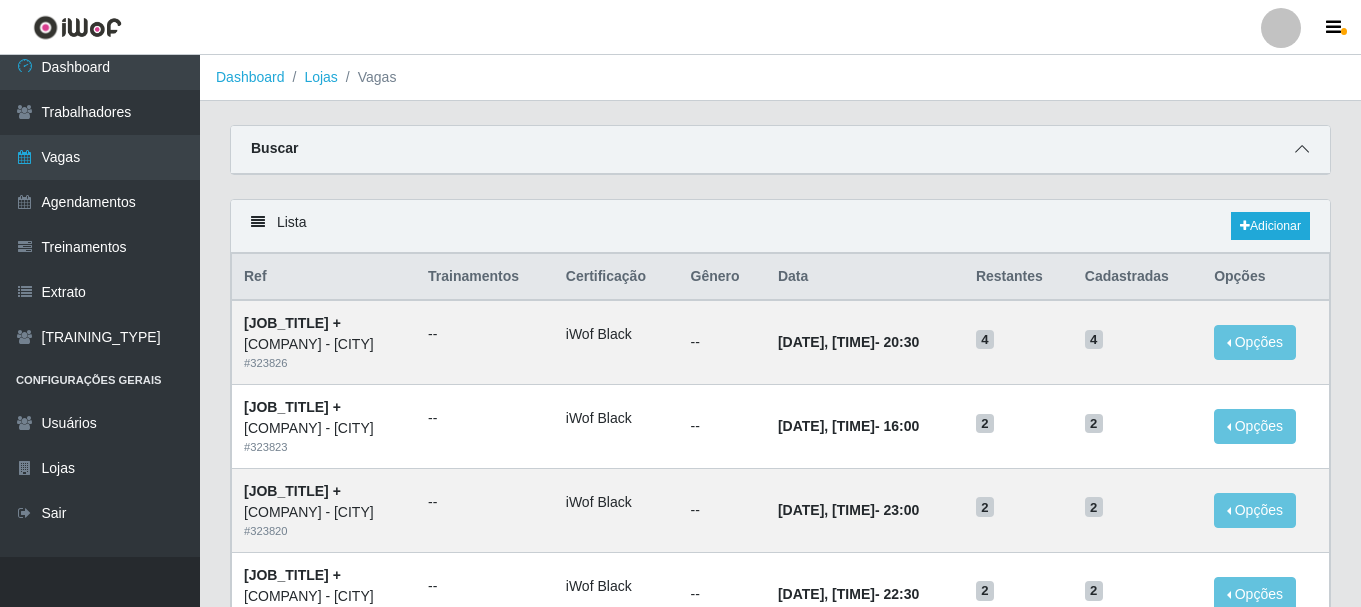click at bounding box center [1302, 149] 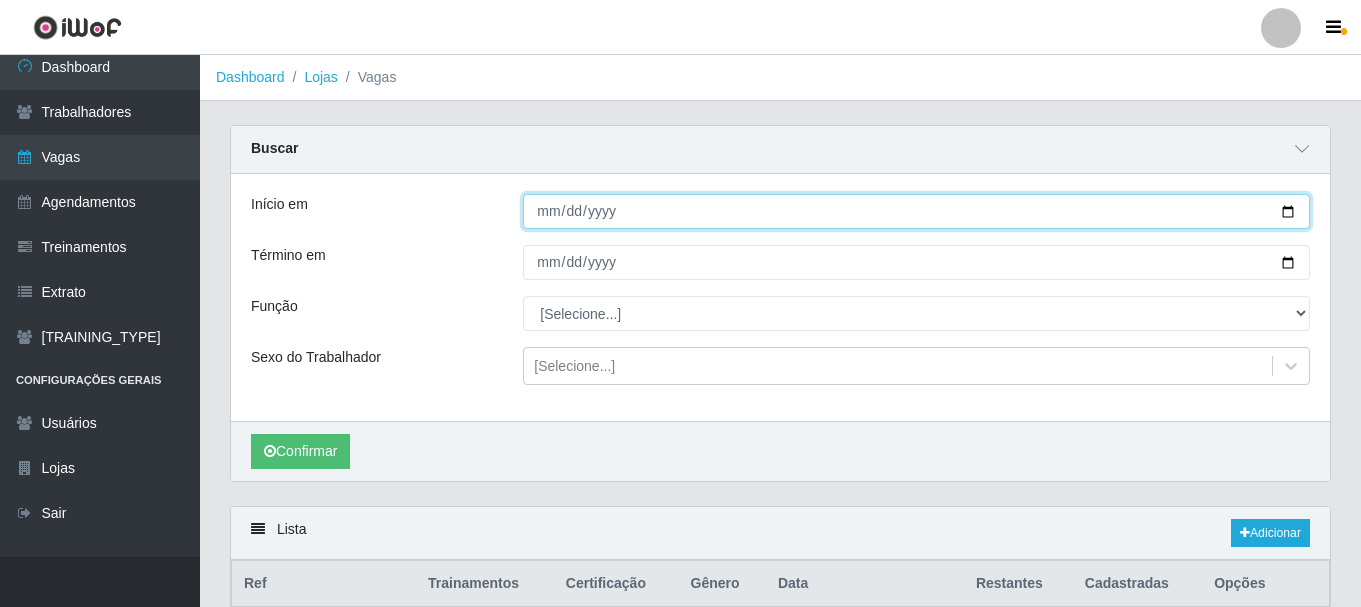 click at bounding box center [916, 211] 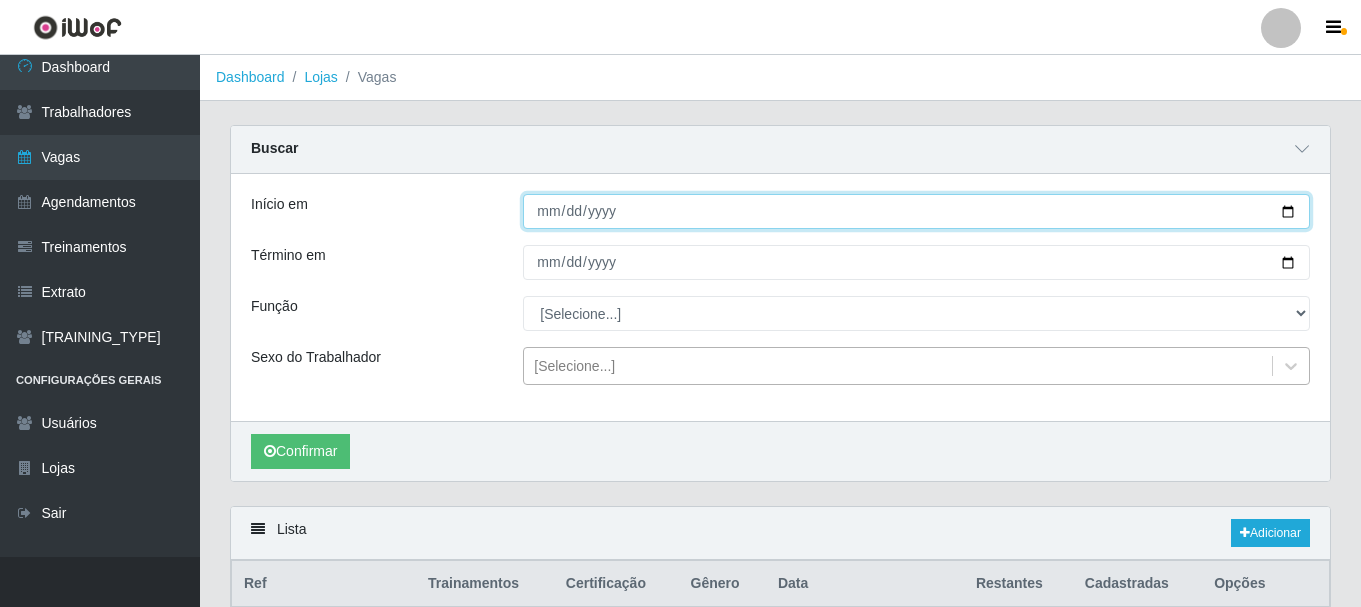 type on "[DATE]" 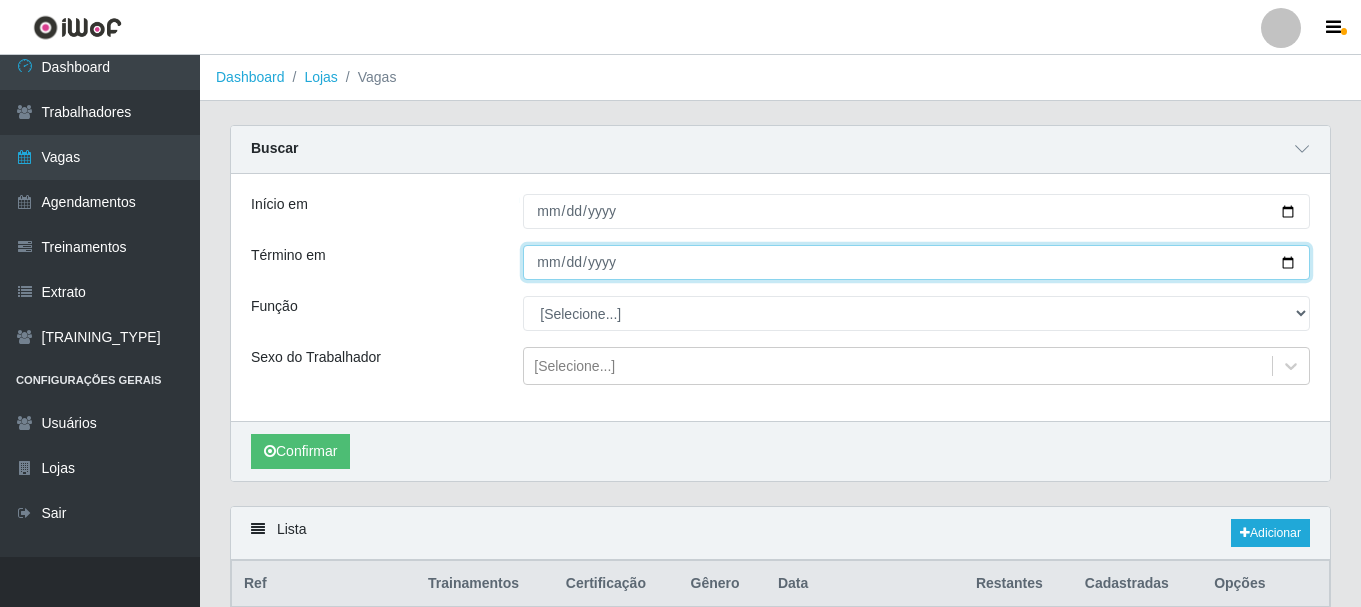 click on "Término em" at bounding box center (916, 262) 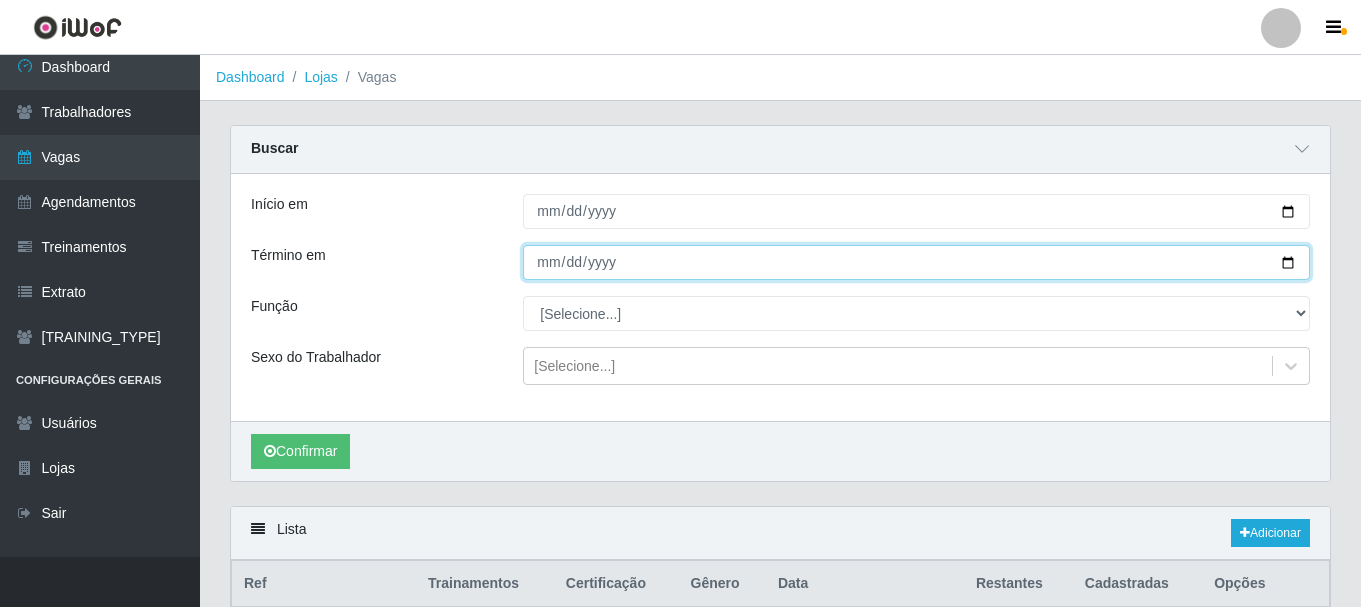 type on "[DATE]" 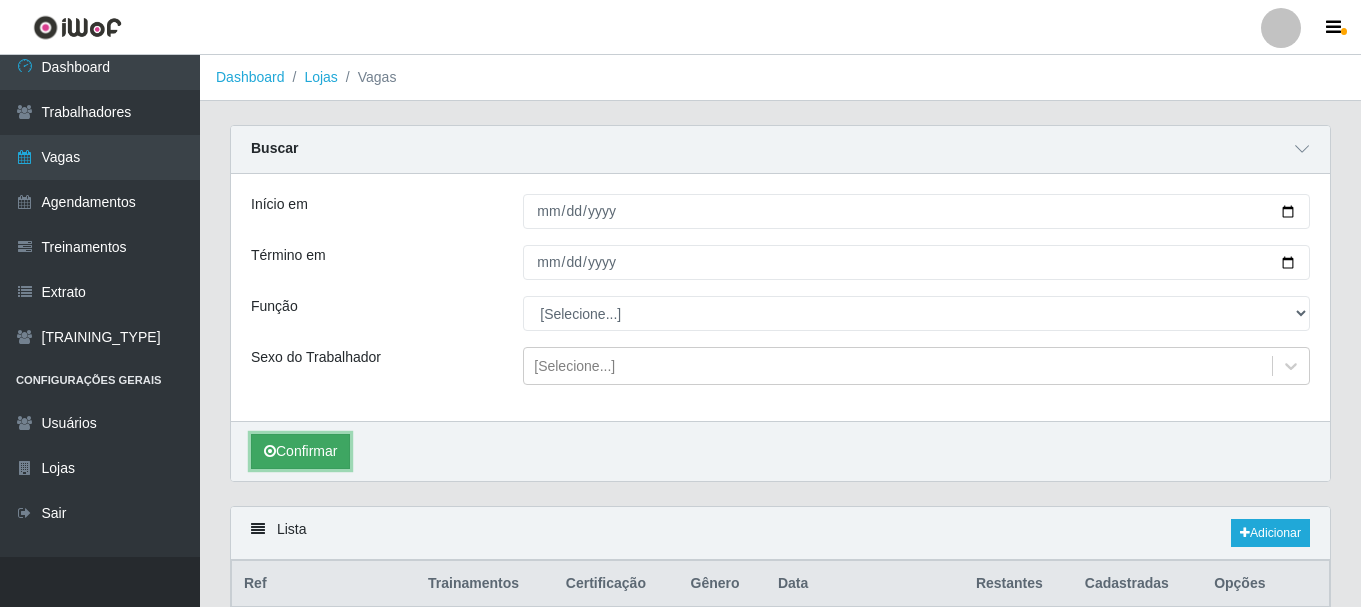 click on "Confirmar" at bounding box center (300, 451) 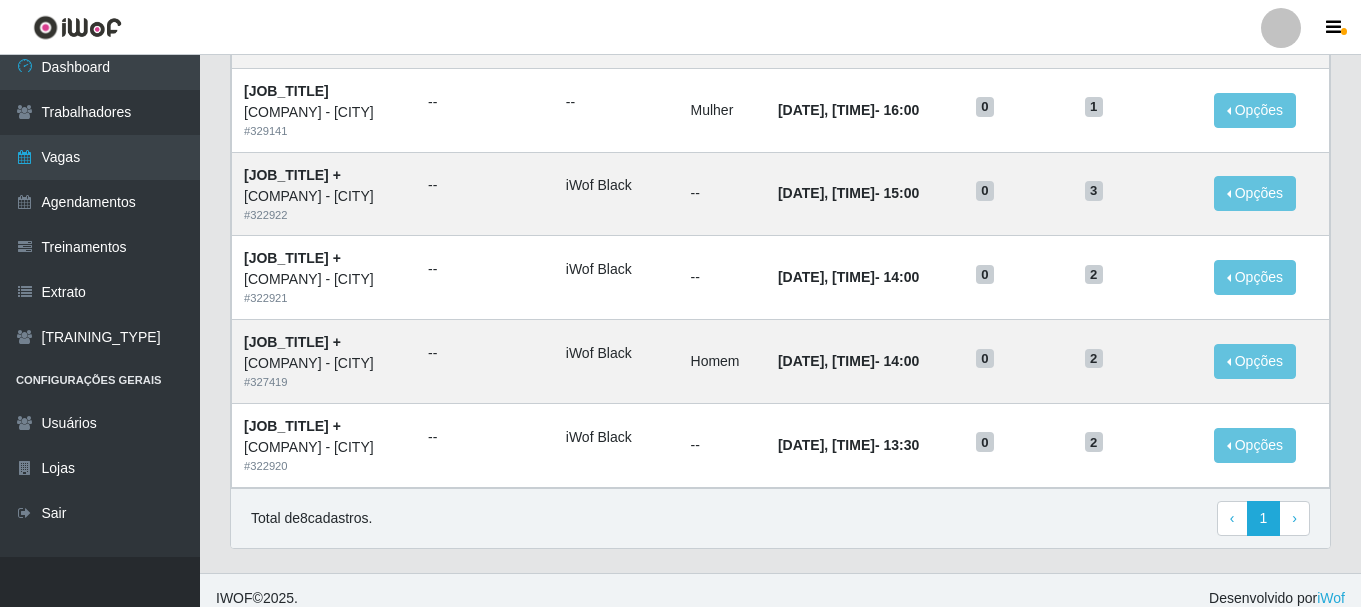scroll, scrollTop: 808, scrollLeft: 0, axis: vertical 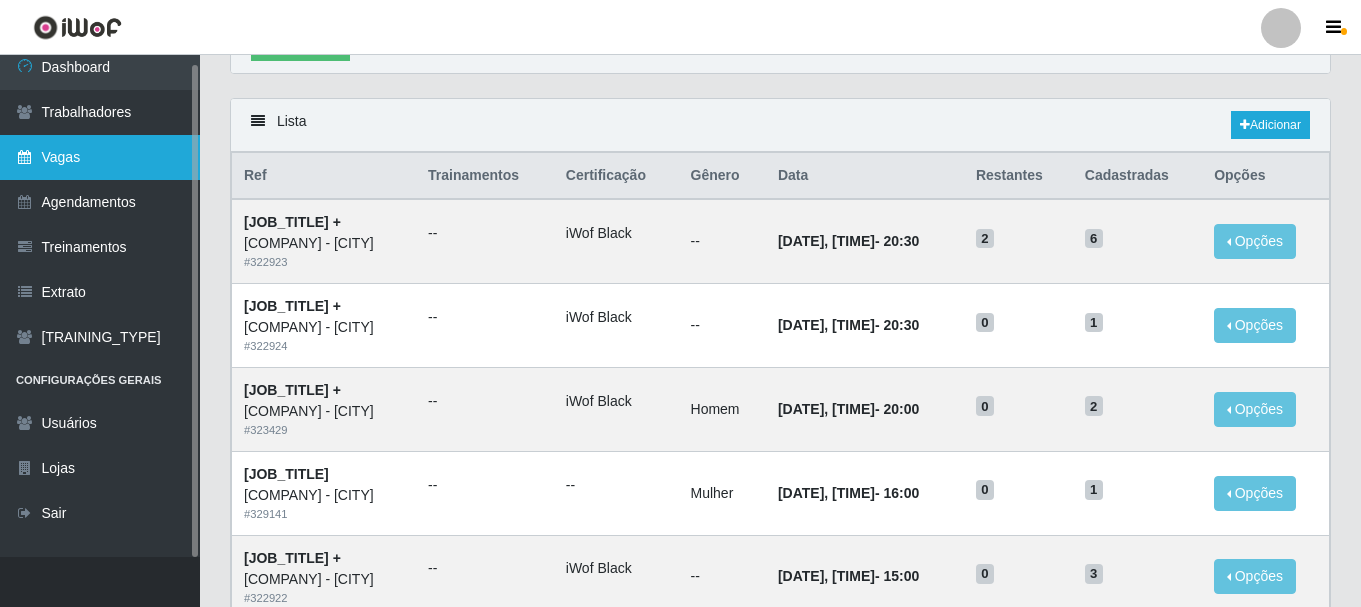 click on "Vagas" at bounding box center [100, 157] 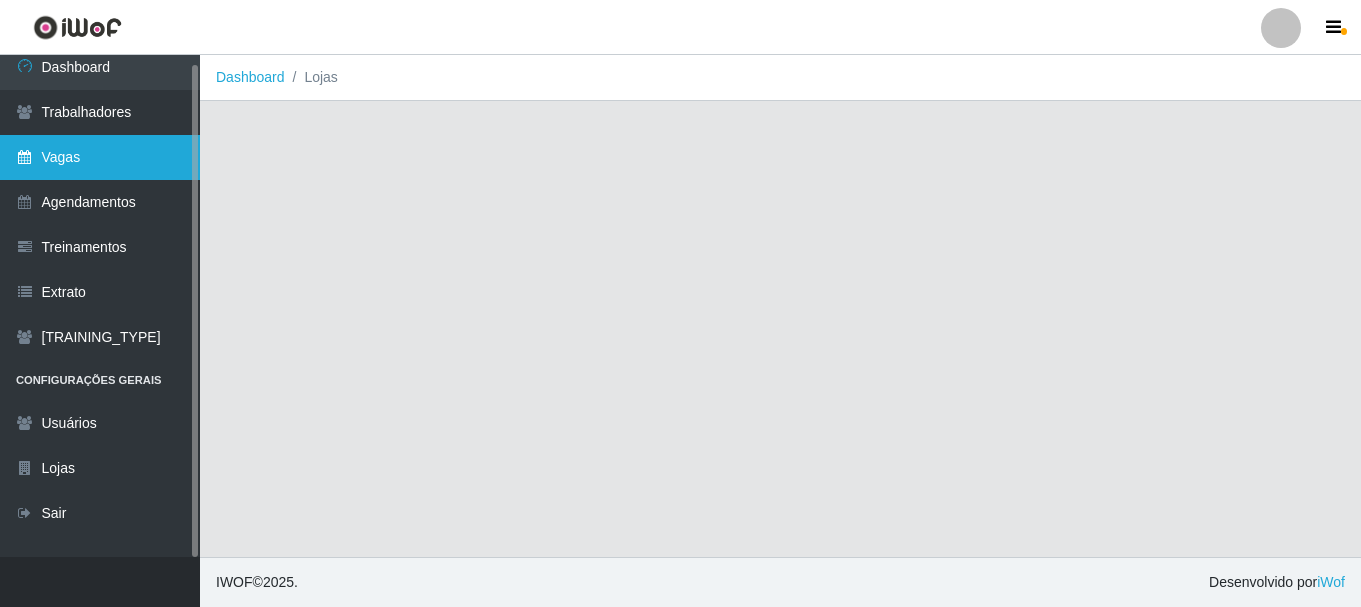 scroll, scrollTop: 0, scrollLeft: 0, axis: both 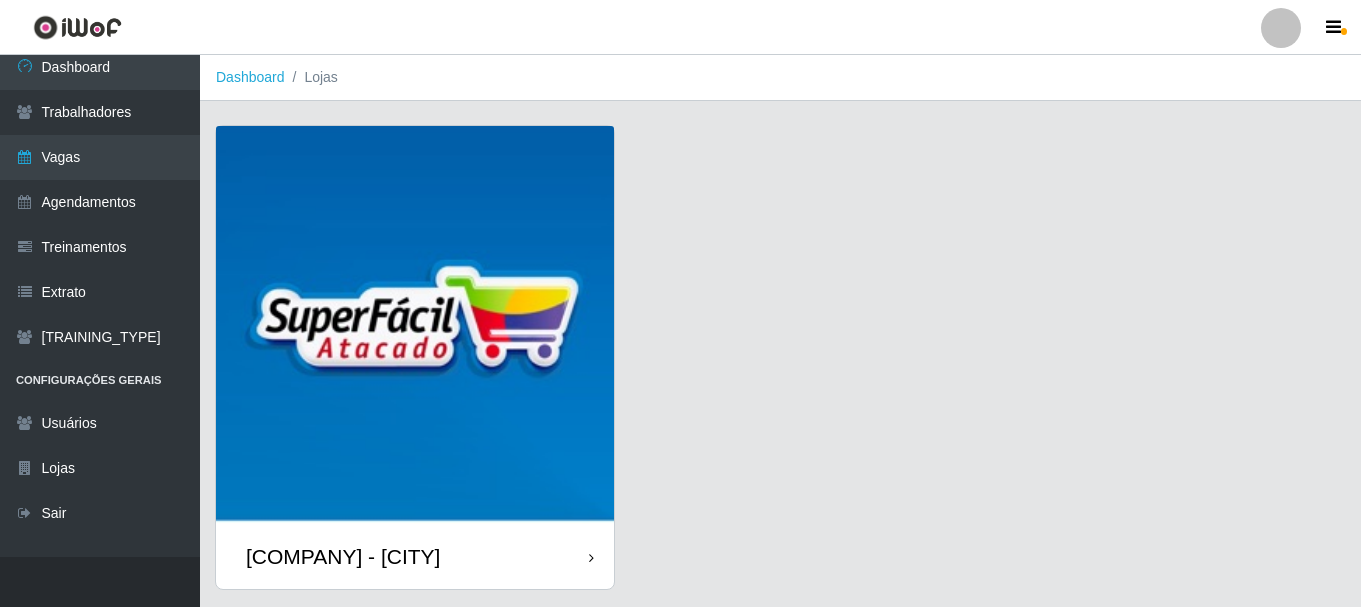 click at bounding box center (415, 325) 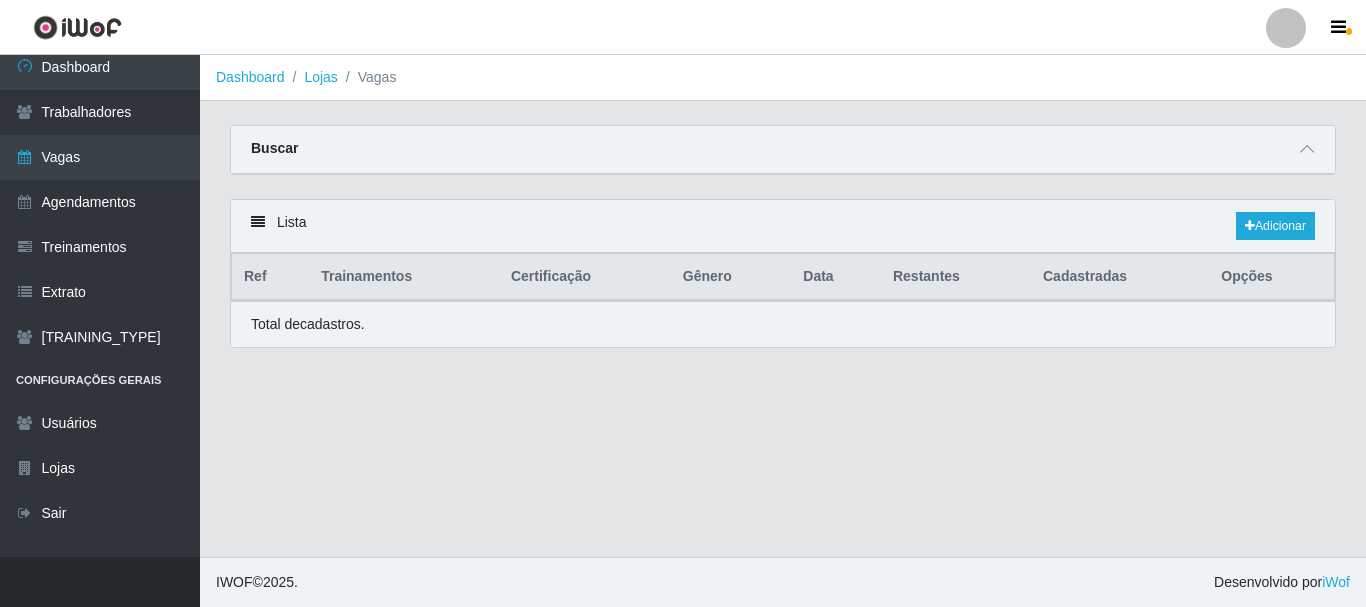 click on "Lista  Adicionar" at bounding box center [783, 226] 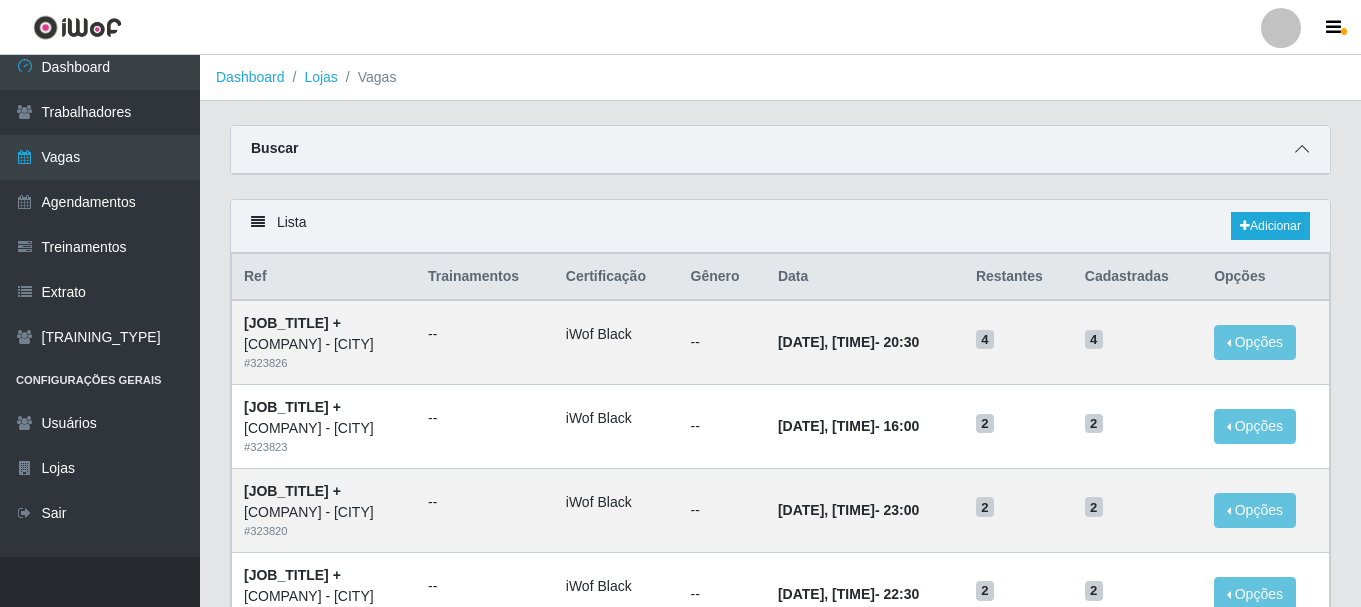 click at bounding box center (1302, 149) 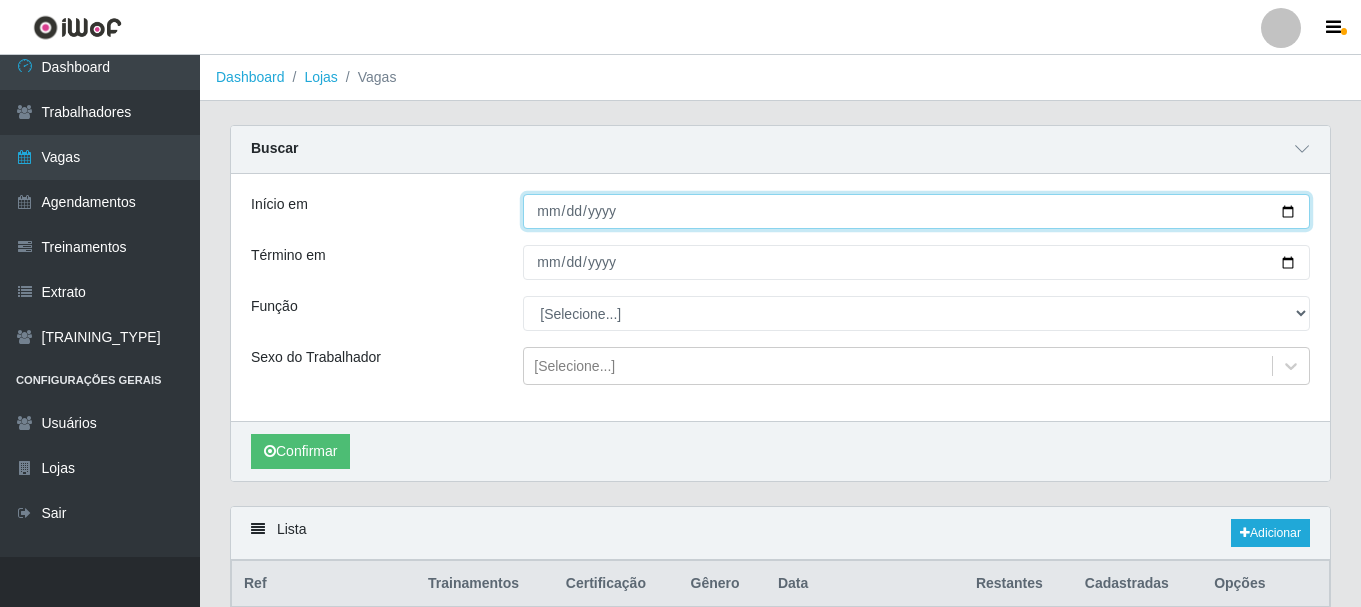 click on "Início em" at bounding box center (916, 211) 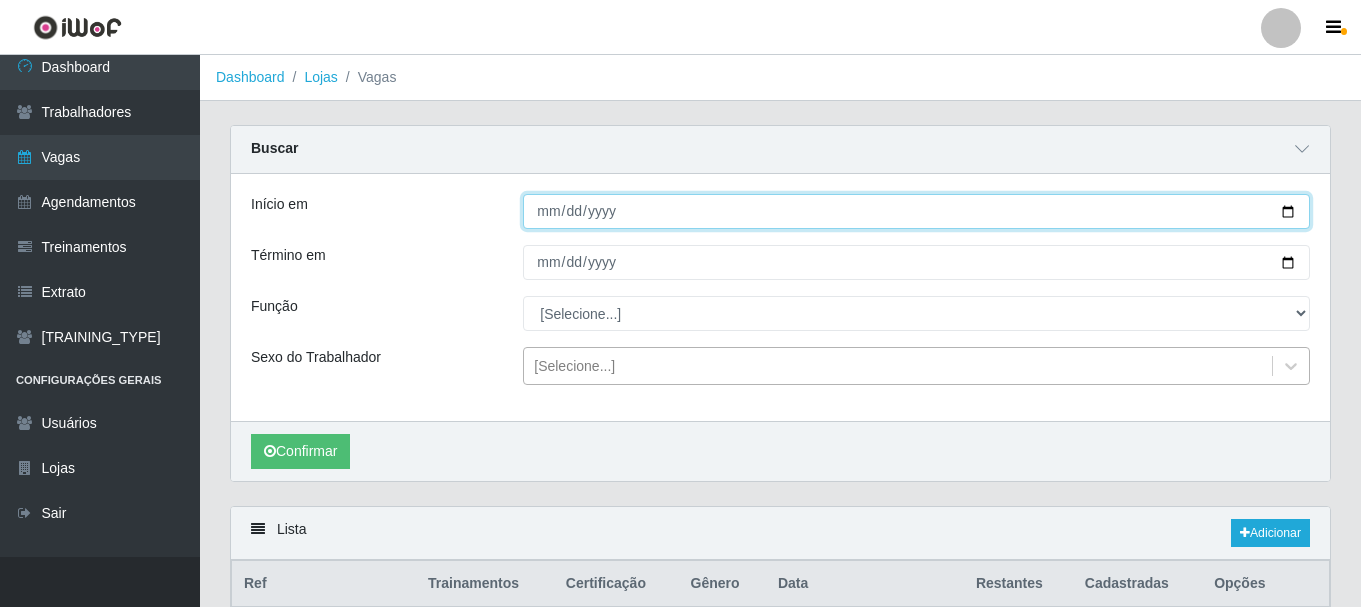 type on "[DATE]" 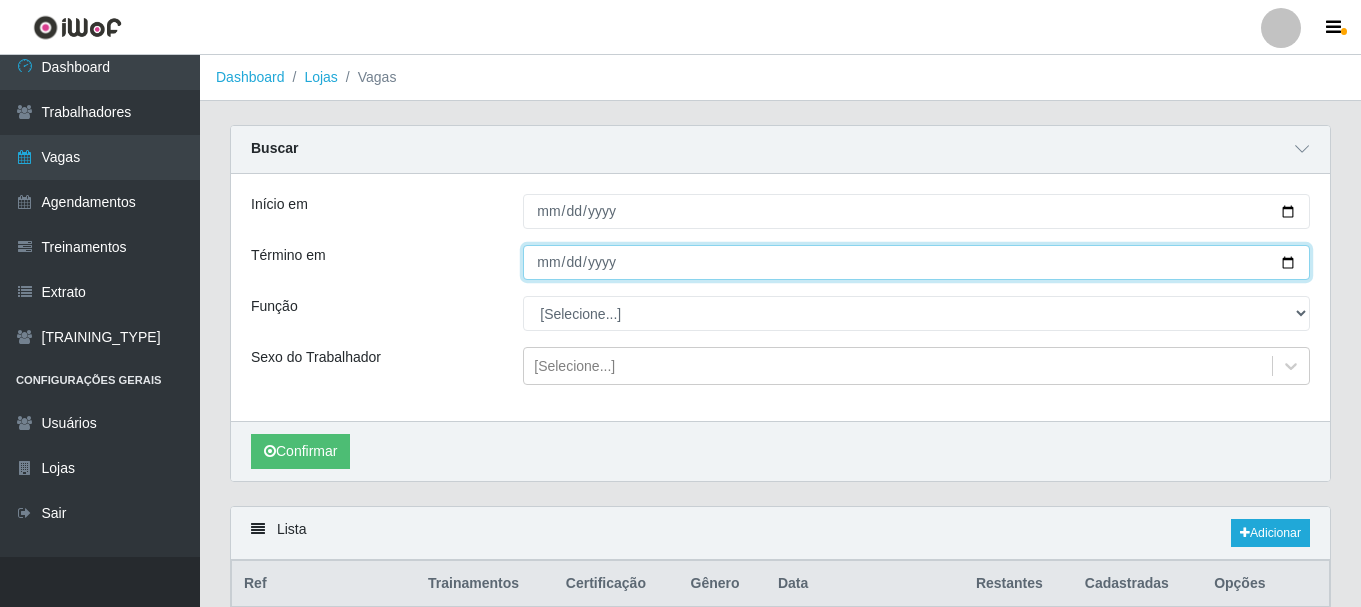 click on "Término em" at bounding box center [916, 262] 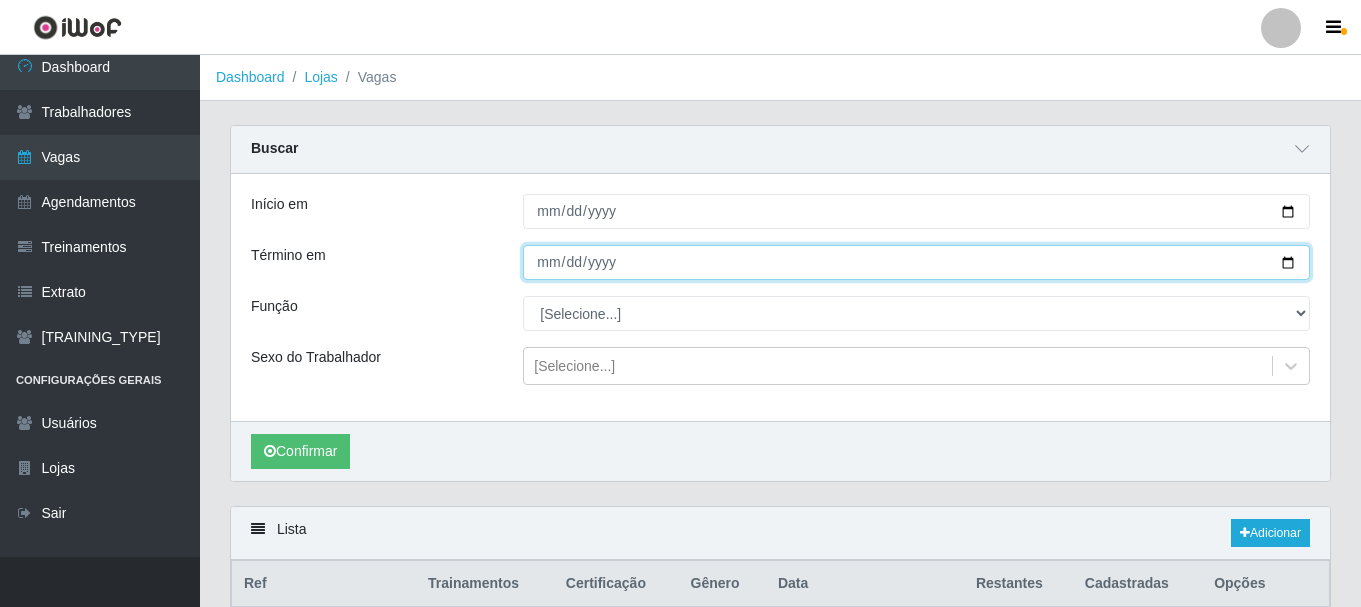 type on "[DATE]" 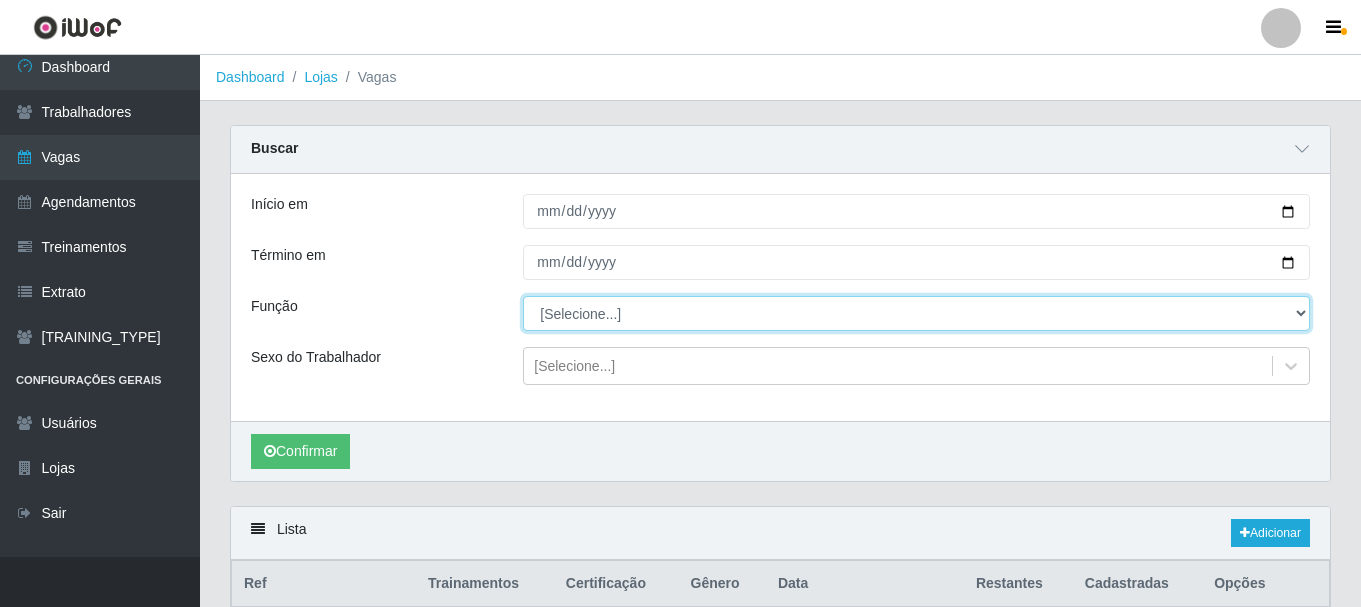 click on "[Selecione...] [JOB_TITLE] [JOB_TITLE] + [JOB_TITLE] ++ [JOB_TITLE] [JOB_TITLE] + [JOB_TITLE] ++ [JOB_TITLE] [JOB_TITLE] + [JOB_TITLE] ++ [JOB_TITLE] [JOB_TITLE] + [JOB_TITLE] ++" at bounding box center (916, 313) 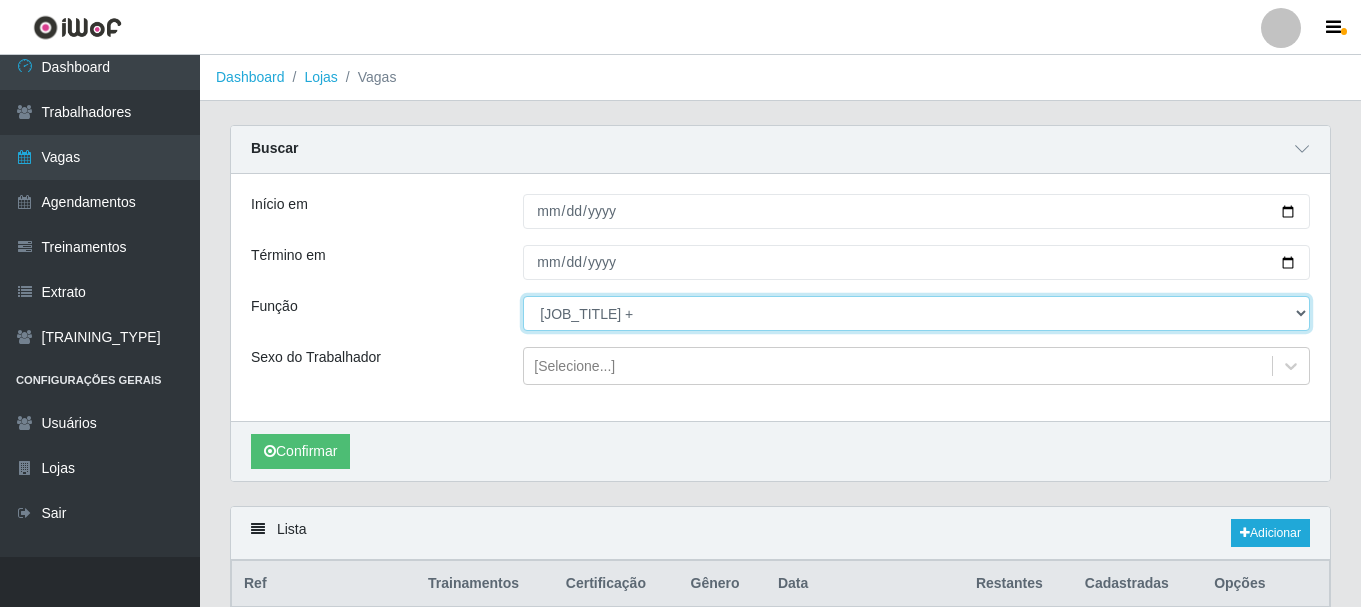 click on "[Selecione...] [JOB_TITLE] [JOB_TITLE] + [JOB_TITLE] ++ [JOB_TITLE] [JOB_TITLE] + [JOB_TITLE] ++ [JOB_TITLE] [JOB_TITLE] + [JOB_TITLE] ++ [JOB_TITLE] [JOB_TITLE] + [JOB_TITLE] ++" at bounding box center (916, 313) 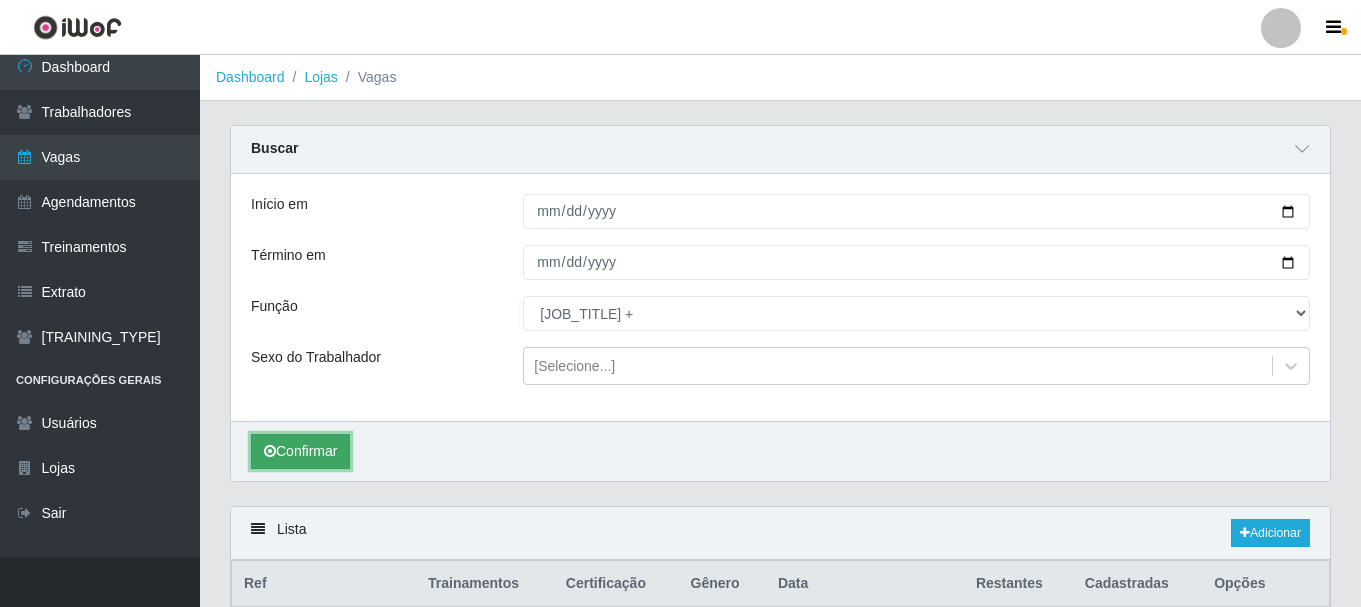 click on "Confirmar" at bounding box center [300, 451] 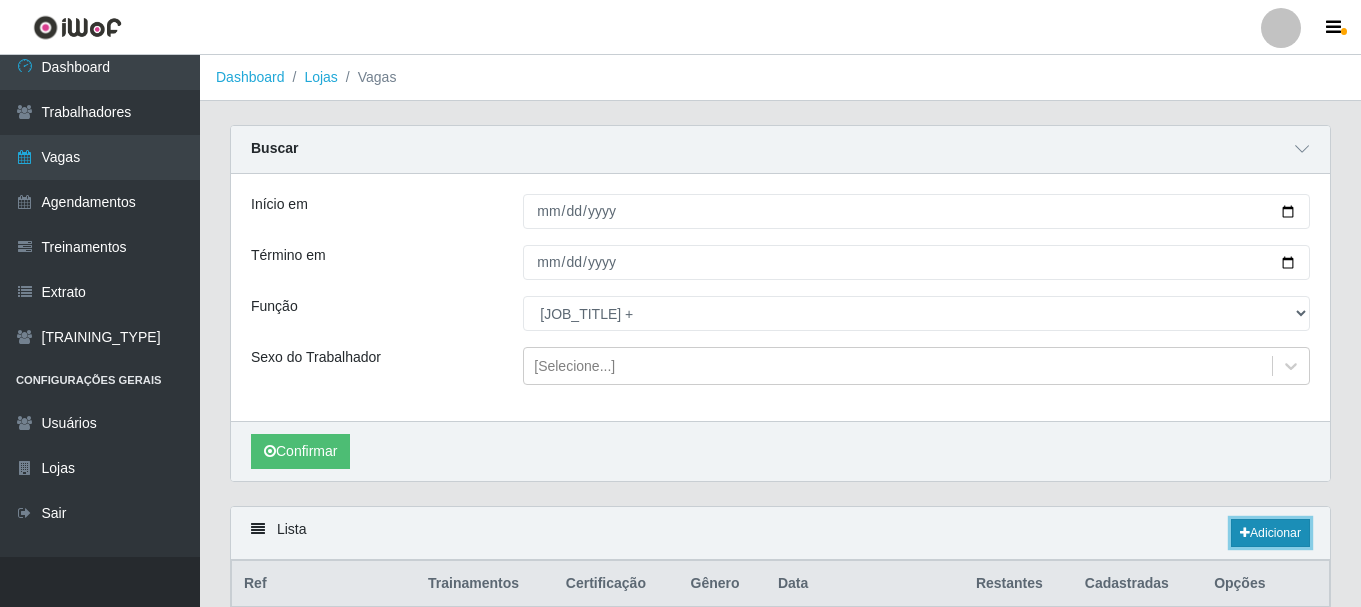click on "Adicionar" at bounding box center [1270, 533] 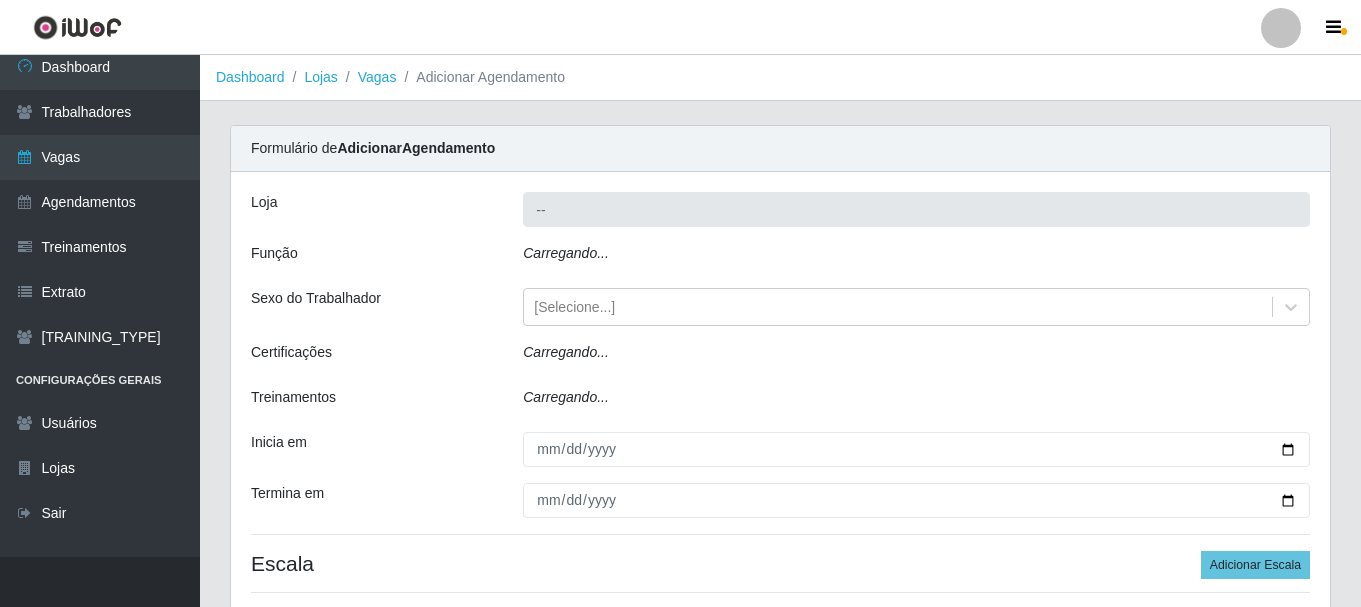type on "[COMPANY] - [CITY]" 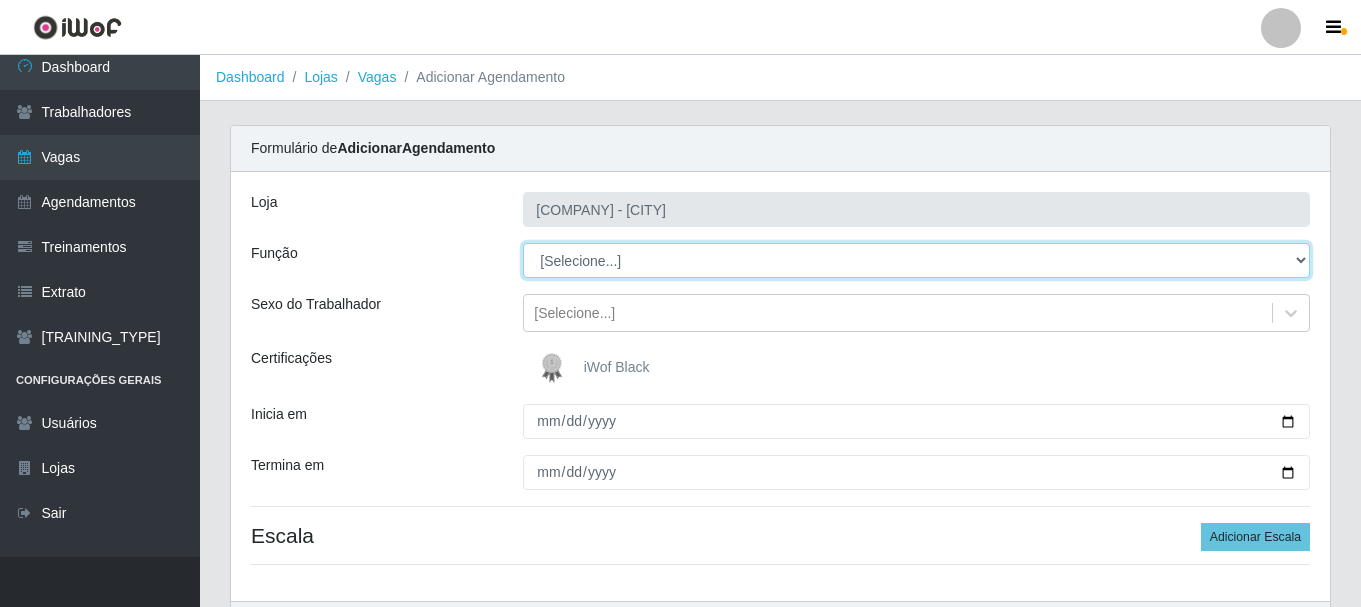 click on "[Selecione...] [JOB_TITLE] [JOB_TITLE] + [JOB_TITLE] ++ [JOB_TITLE] [JOB_TITLE] + [JOB_TITLE] ++ [JOB_TITLE] [JOB_TITLE] + [JOB_TITLE] ++ [JOB_TITLE] [JOB_TITLE] + [JOB_TITLE] ++" at bounding box center [916, 260] 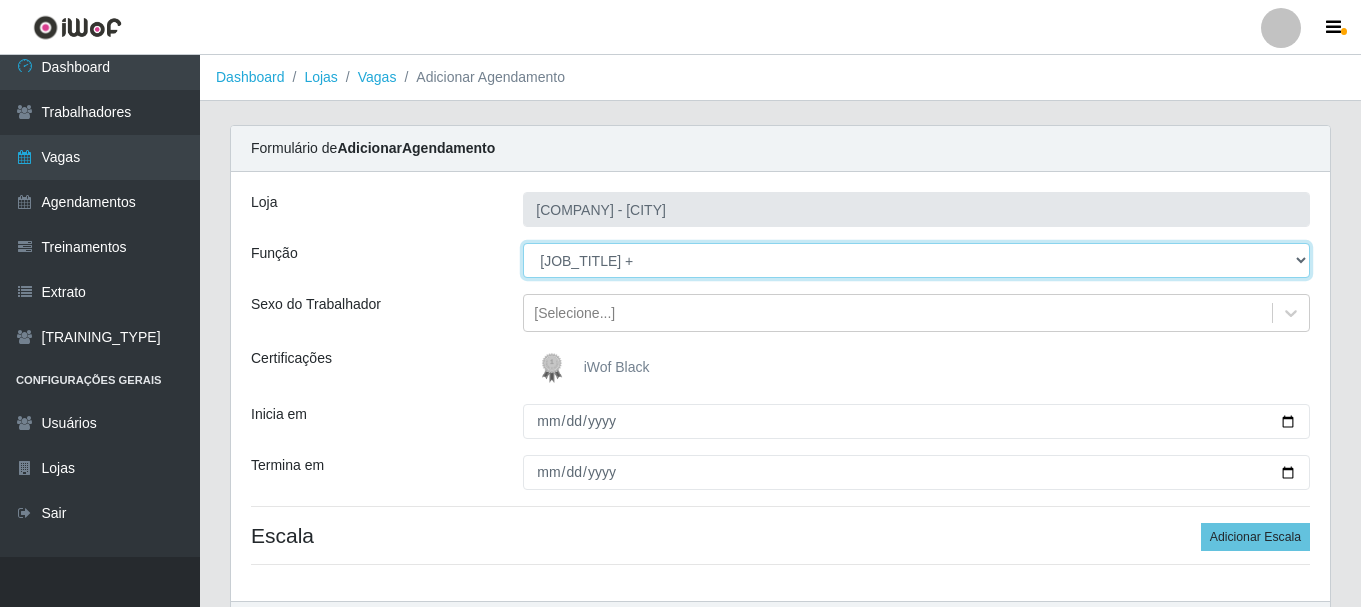 click on "[Selecione...] [JOB_TITLE] [JOB_TITLE] + [JOB_TITLE] ++ [JOB_TITLE] [JOB_TITLE] + [JOB_TITLE] ++ [JOB_TITLE] [JOB_TITLE] + [JOB_TITLE] ++ [JOB_TITLE] [JOB_TITLE] + [JOB_TITLE] ++" at bounding box center (916, 260) 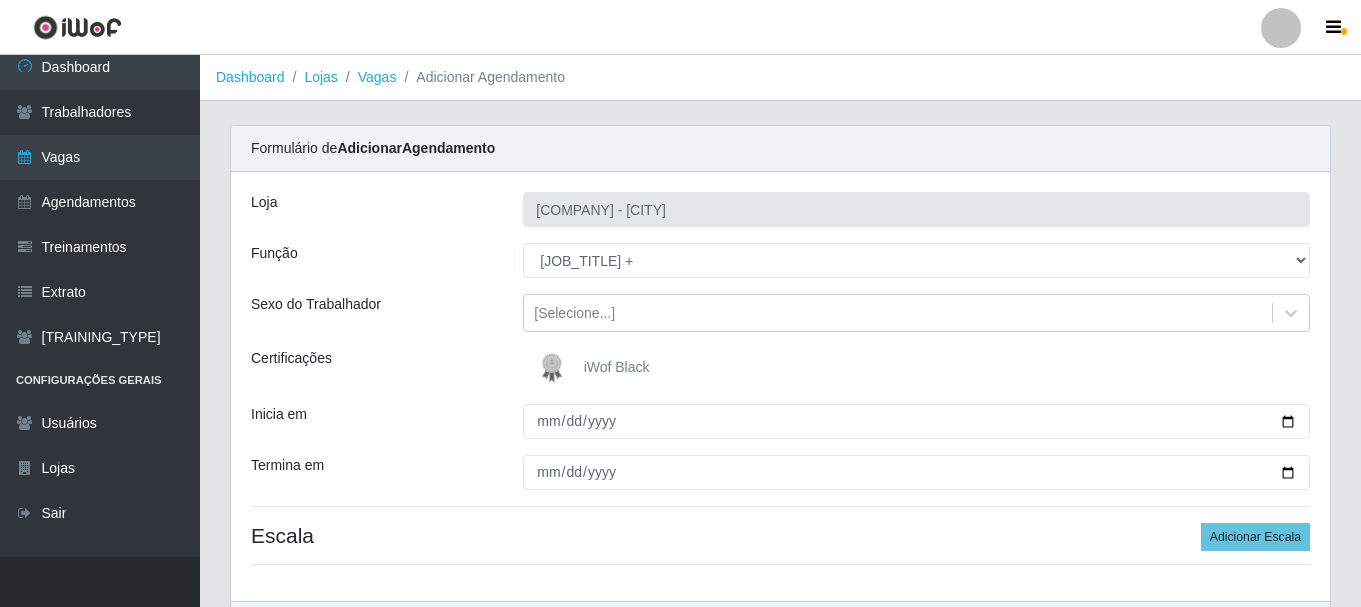 click at bounding box center (556, 368) 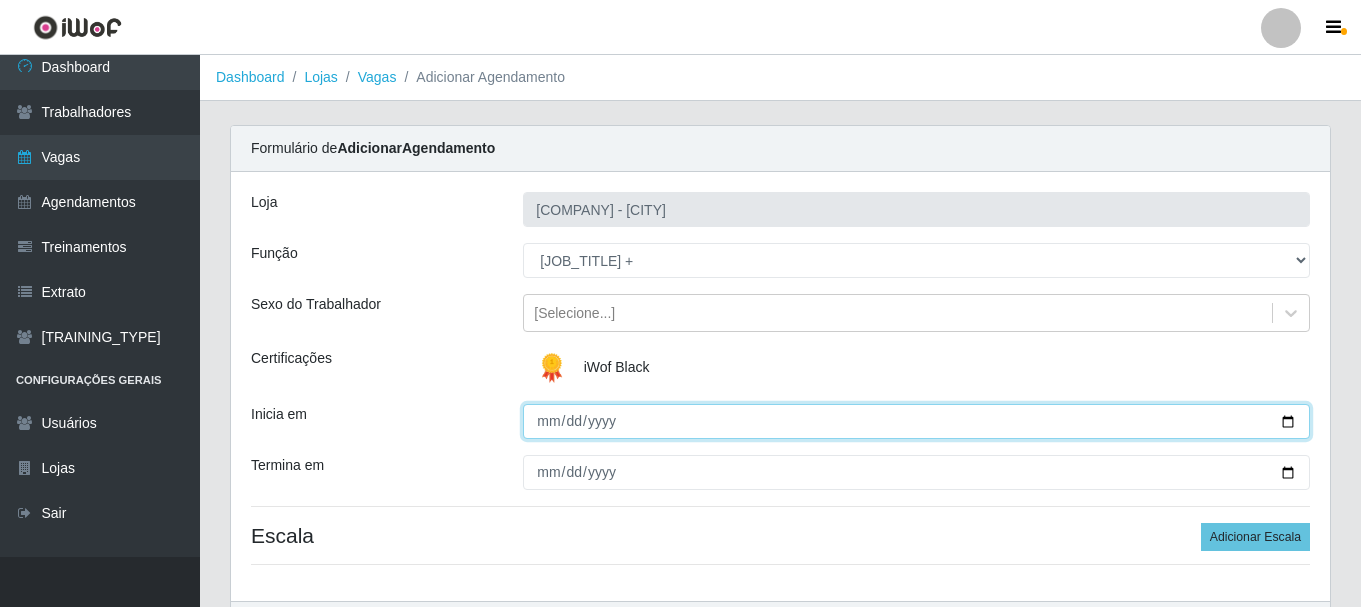 click on "Inicia em" at bounding box center [916, 421] 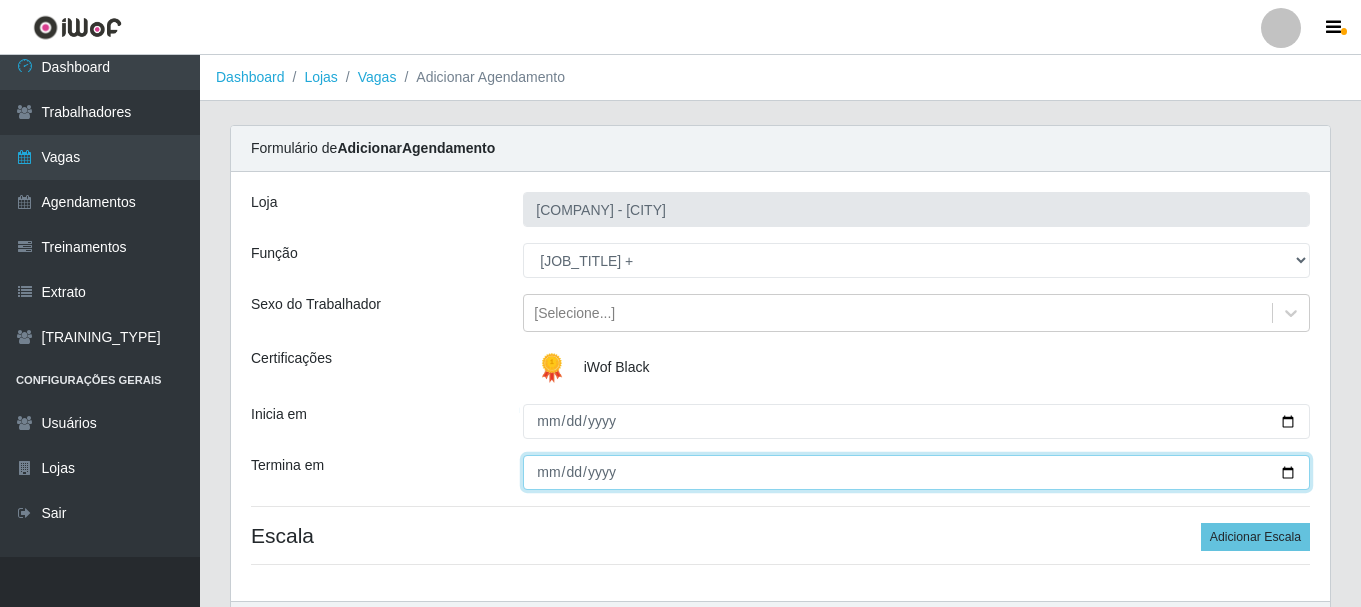 click on "Termina em" at bounding box center [916, 472] 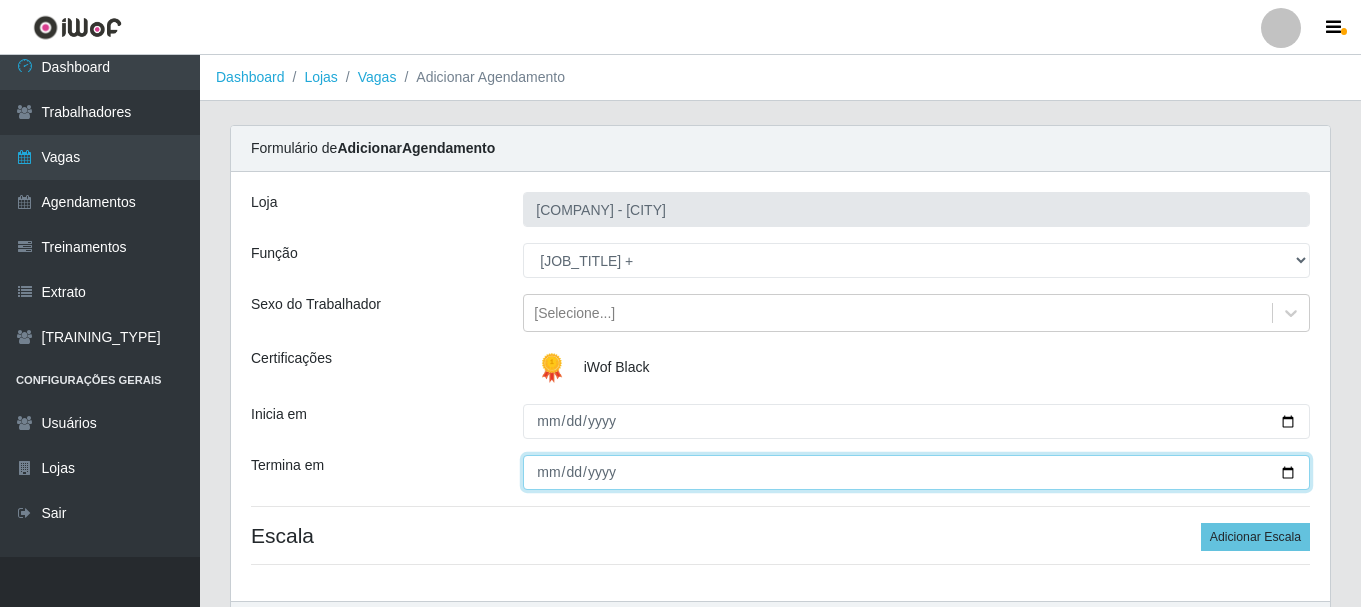 type on "[DATE]" 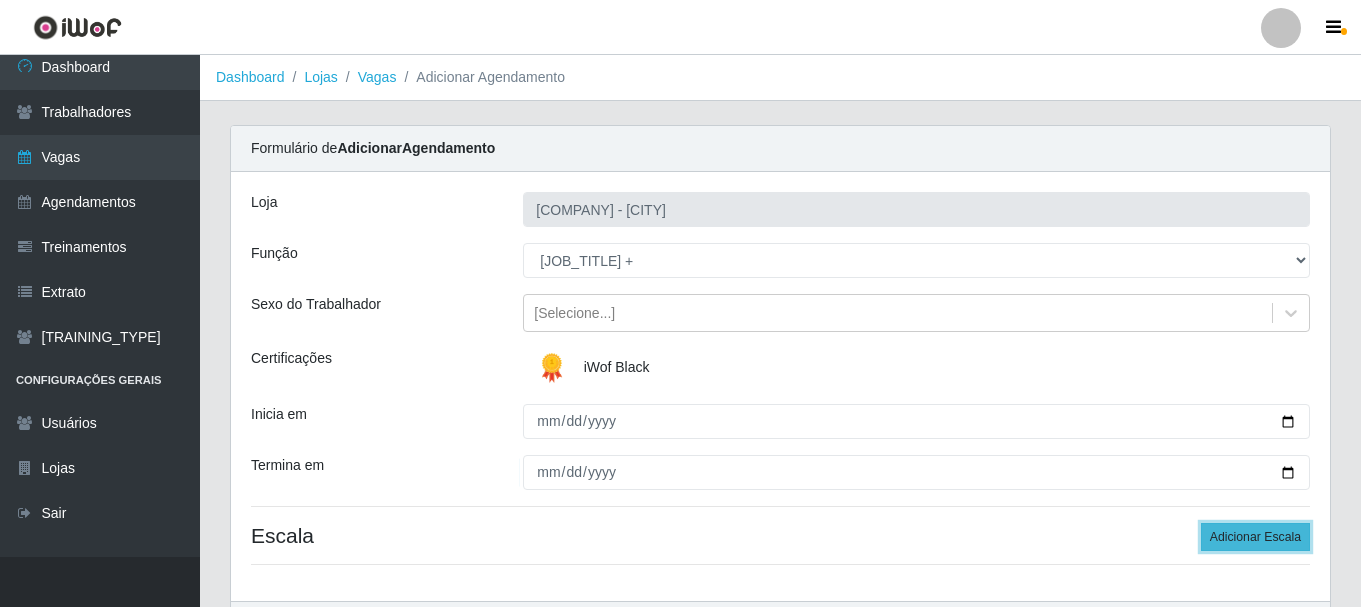 click on "Adicionar Escala" at bounding box center (1255, 537) 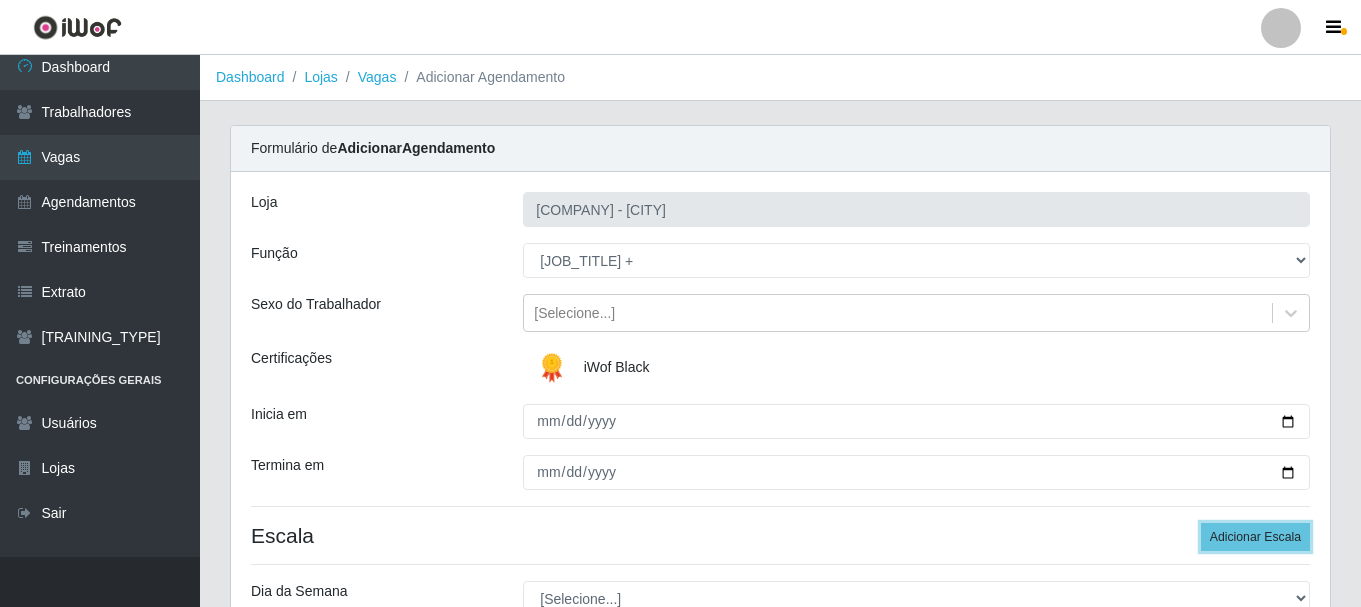 scroll, scrollTop: 100, scrollLeft: 0, axis: vertical 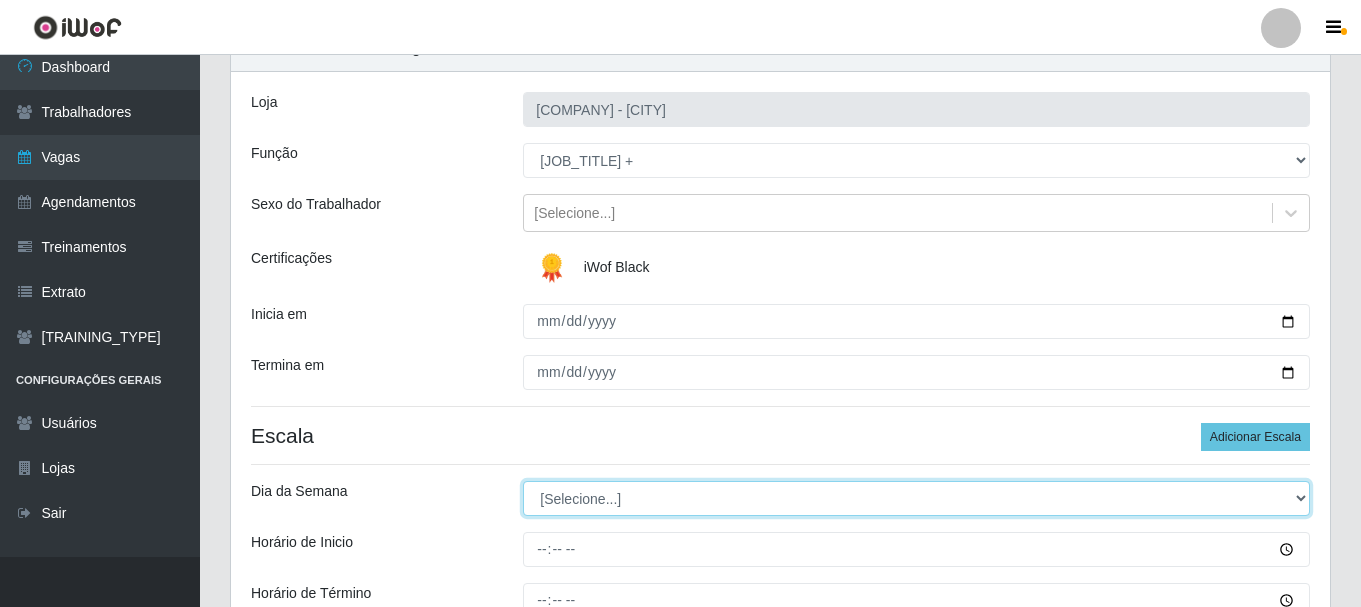 click on "[Selecione...] Segunda Terça Quarta Quinta Sexta Sábado Domingo" at bounding box center (916, 498) 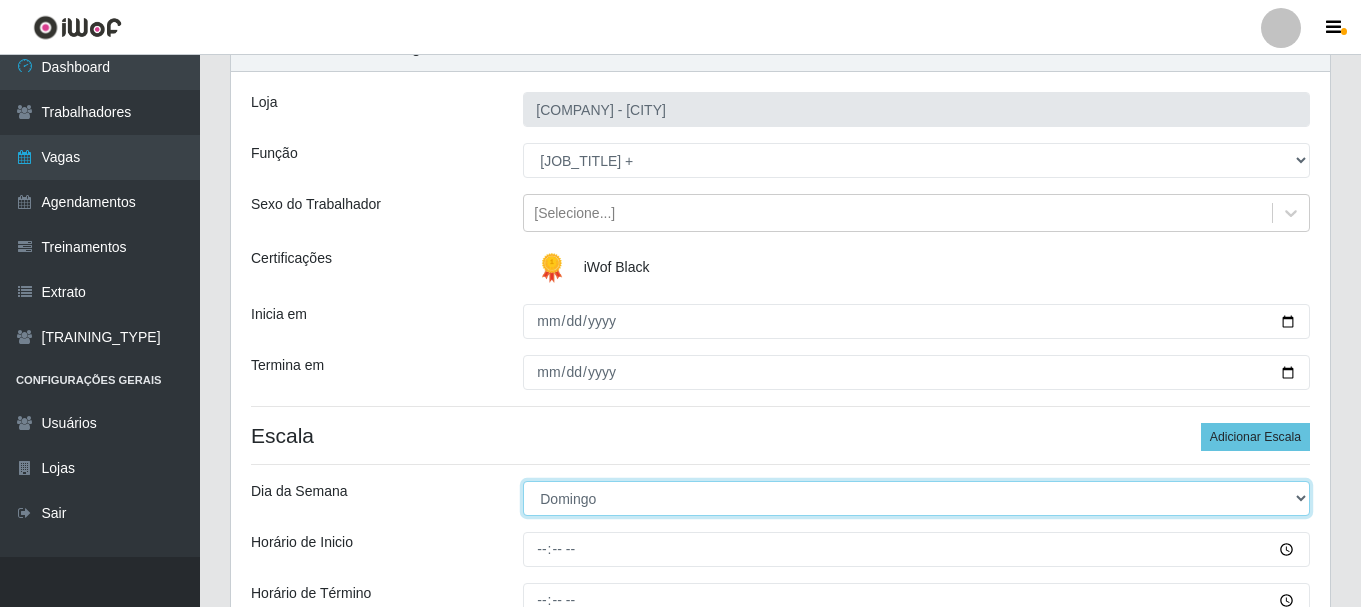 click on "[Selecione...] Segunda Terça Quarta Quinta Sexta Sábado Domingo" at bounding box center (916, 498) 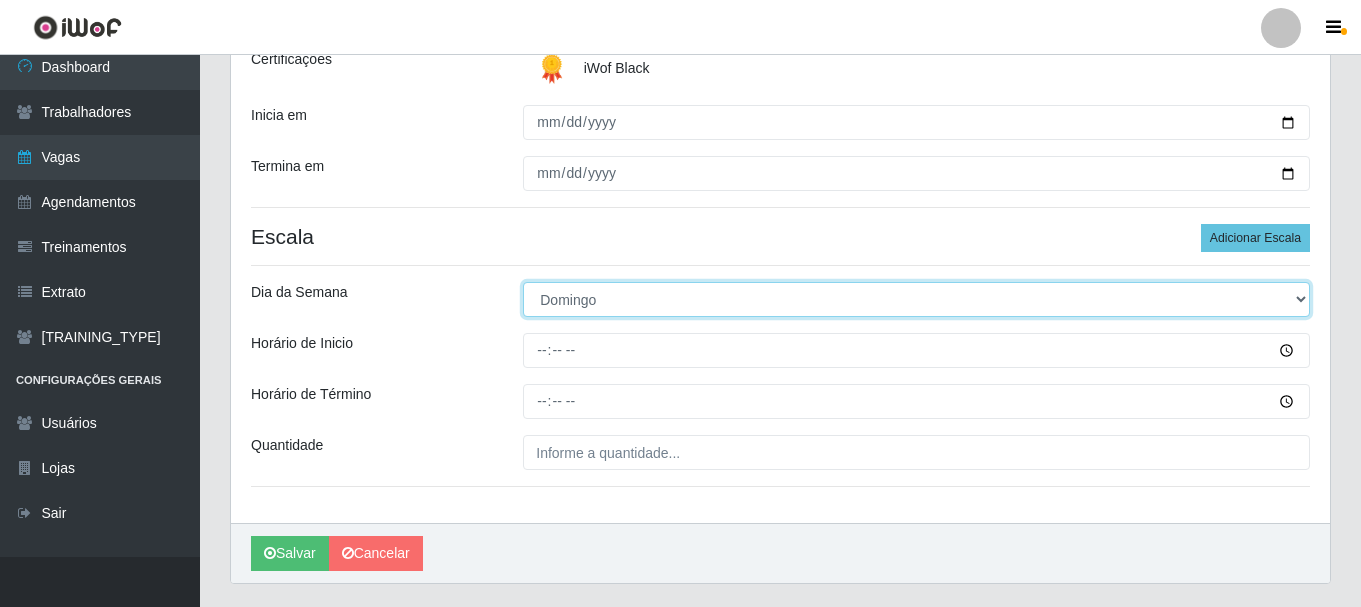scroll, scrollTop: 300, scrollLeft: 0, axis: vertical 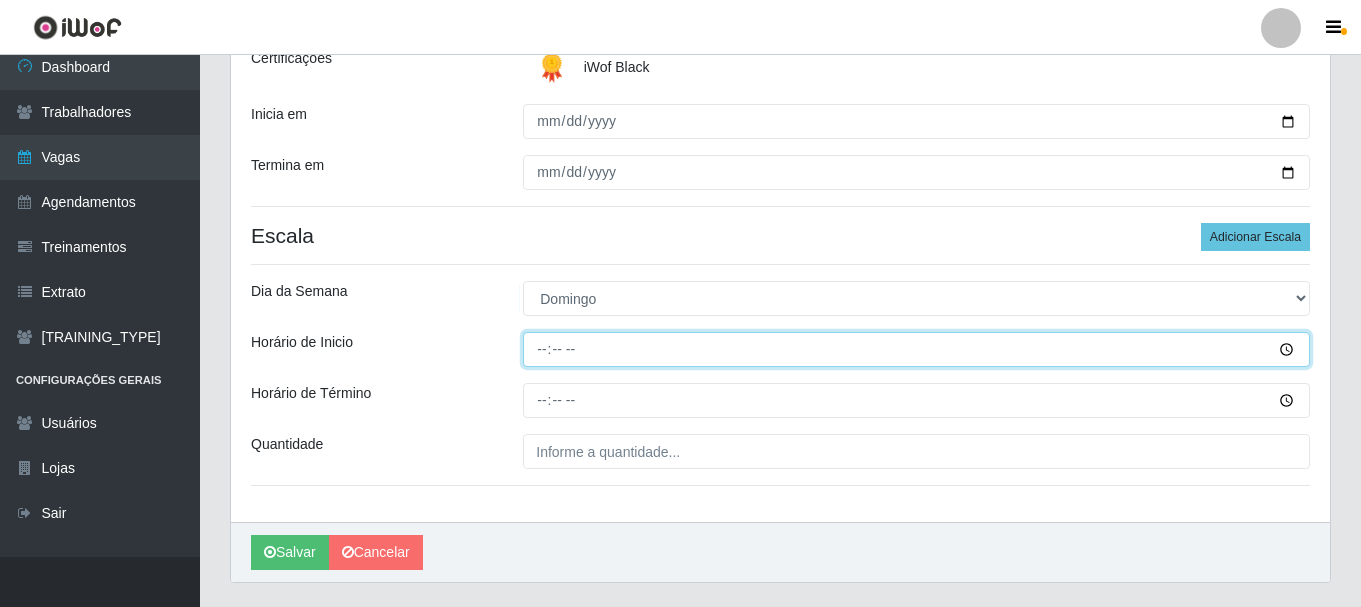 click on "Horário de Inicio" at bounding box center (916, 349) 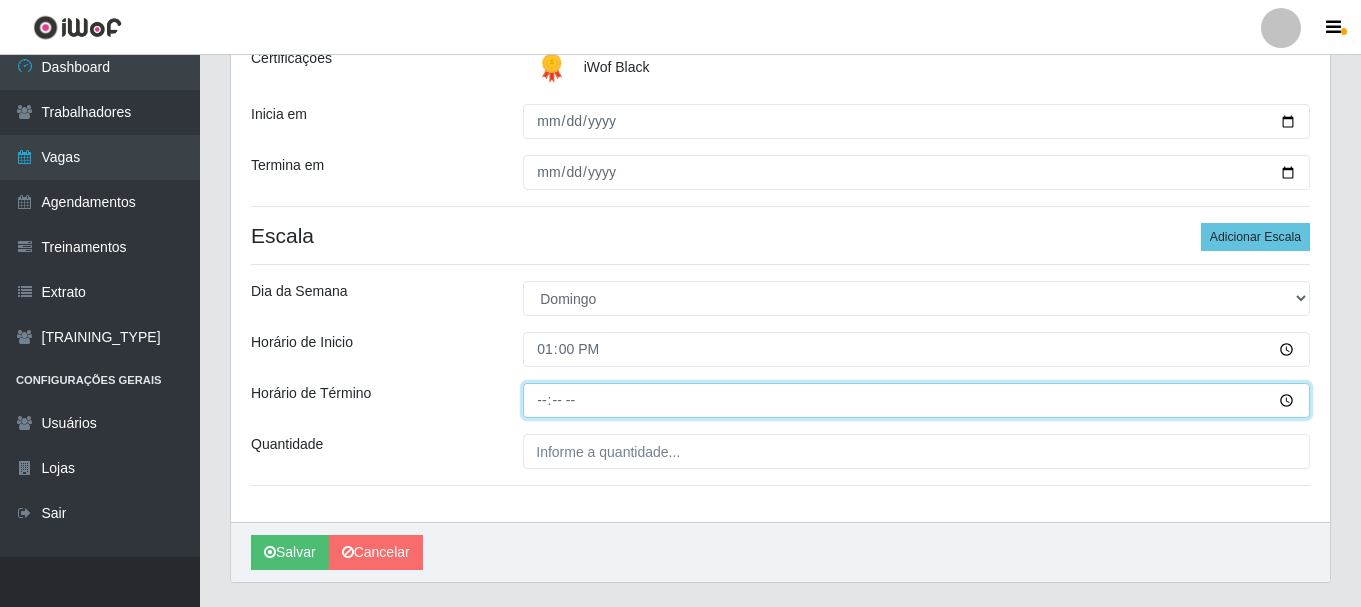 type on "13:00" 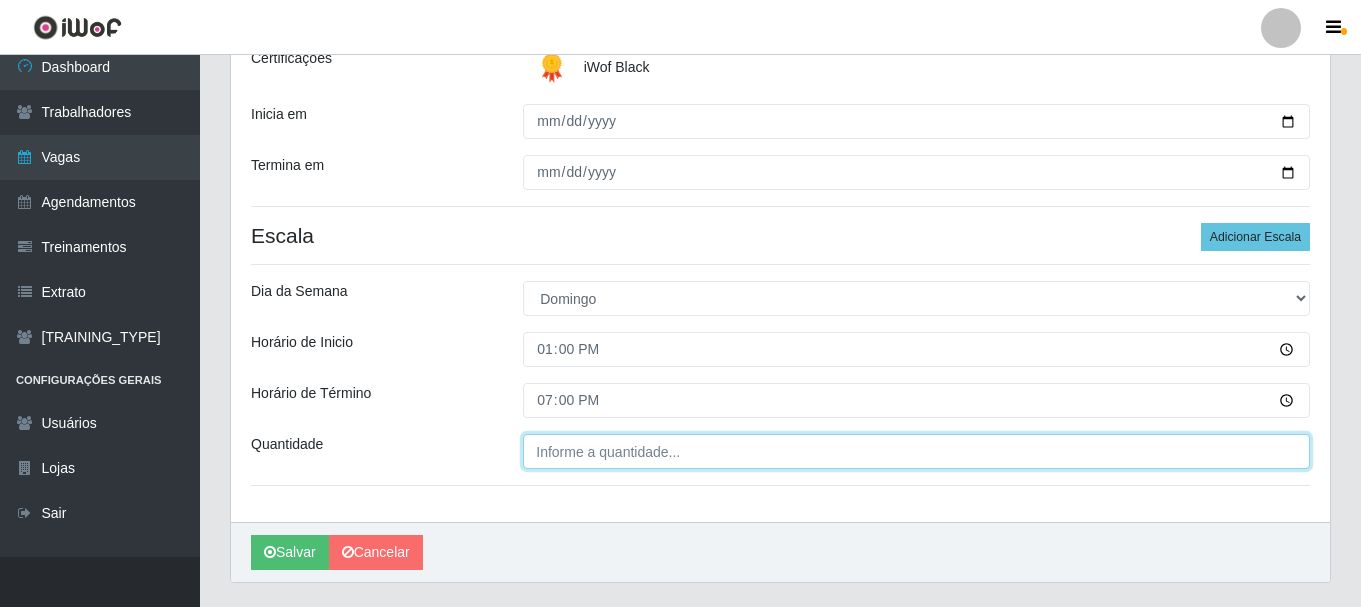 type on "19:00" 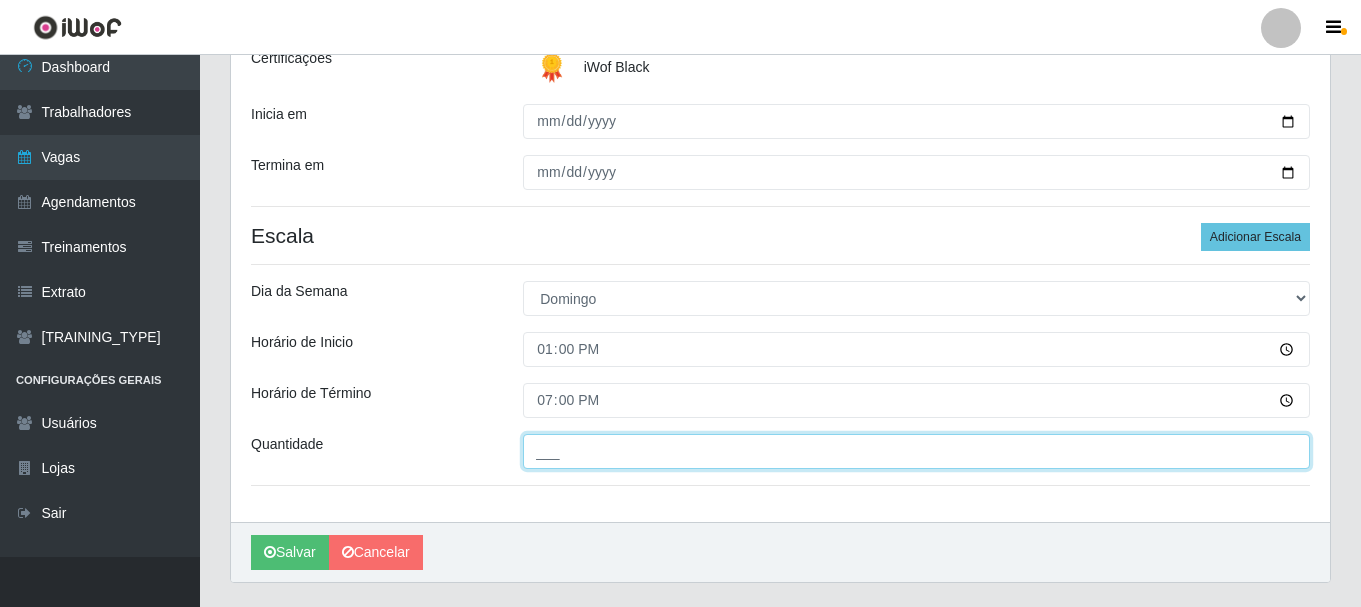 click on "___" at bounding box center [916, 451] 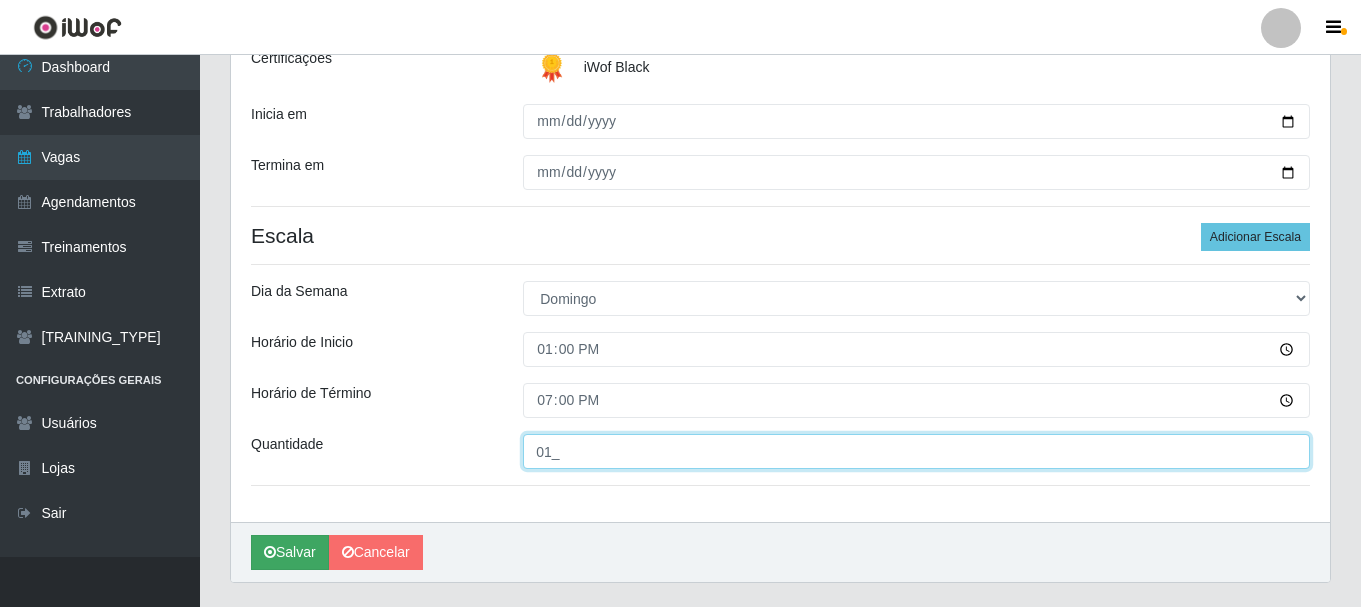 type on "01_" 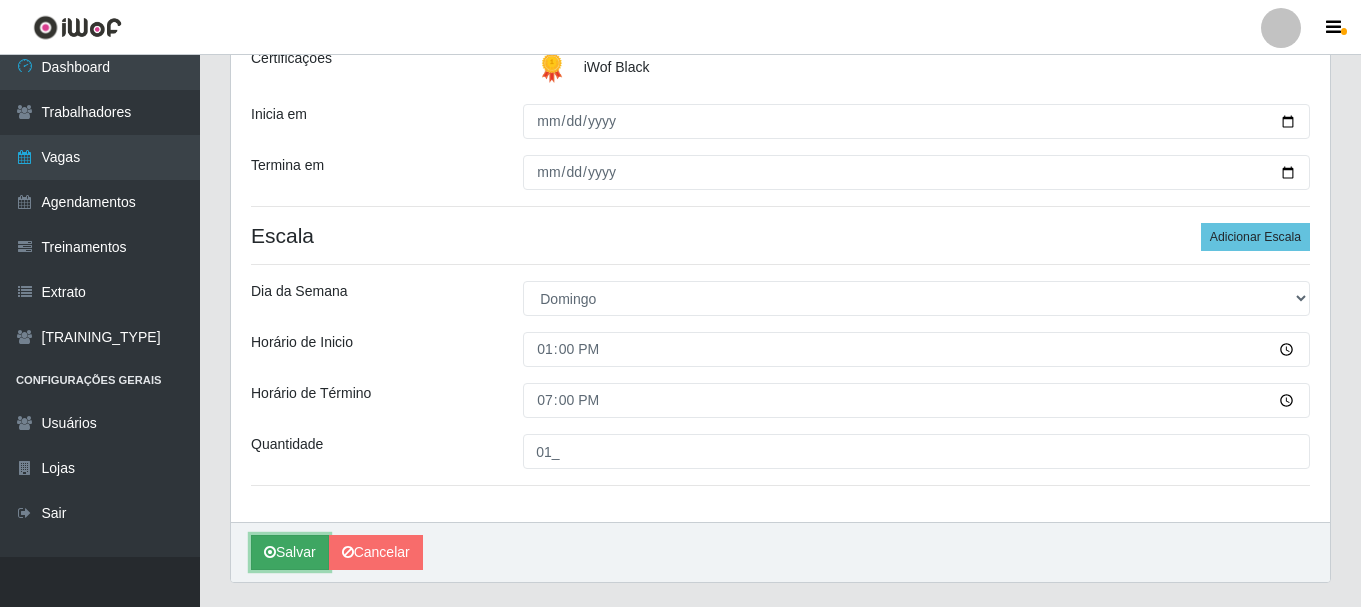 click on "Salvar" at bounding box center (290, 552) 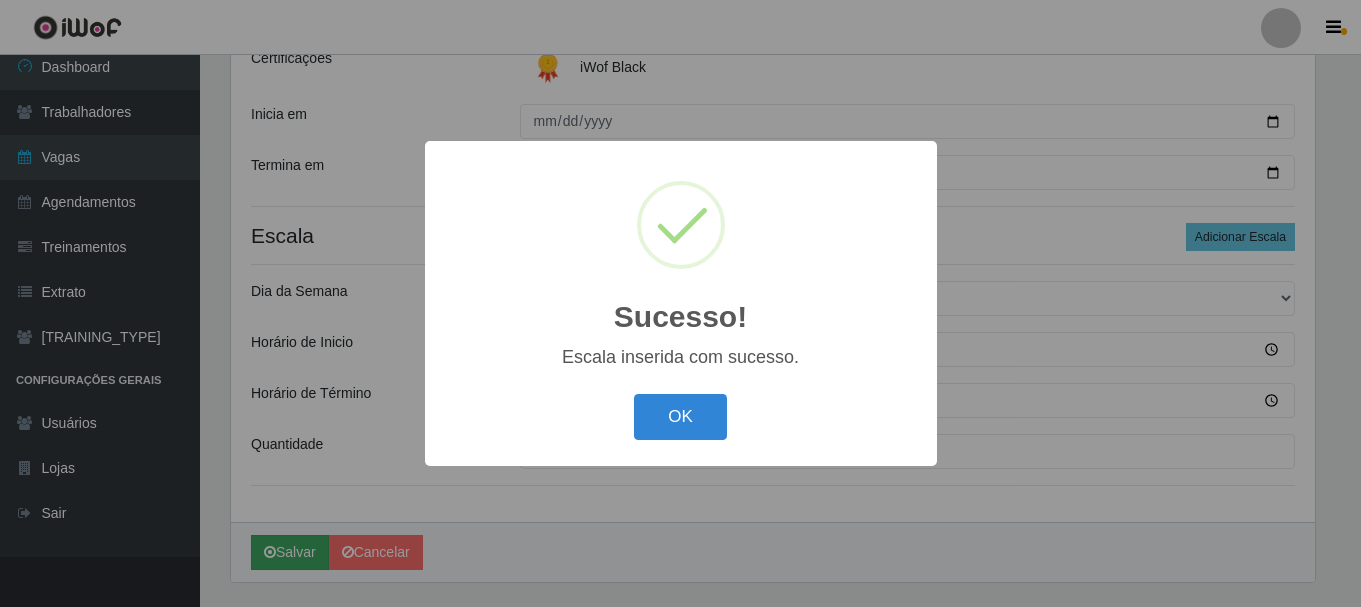scroll, scrollTop: 0, scrollLeft: 0, axis: both 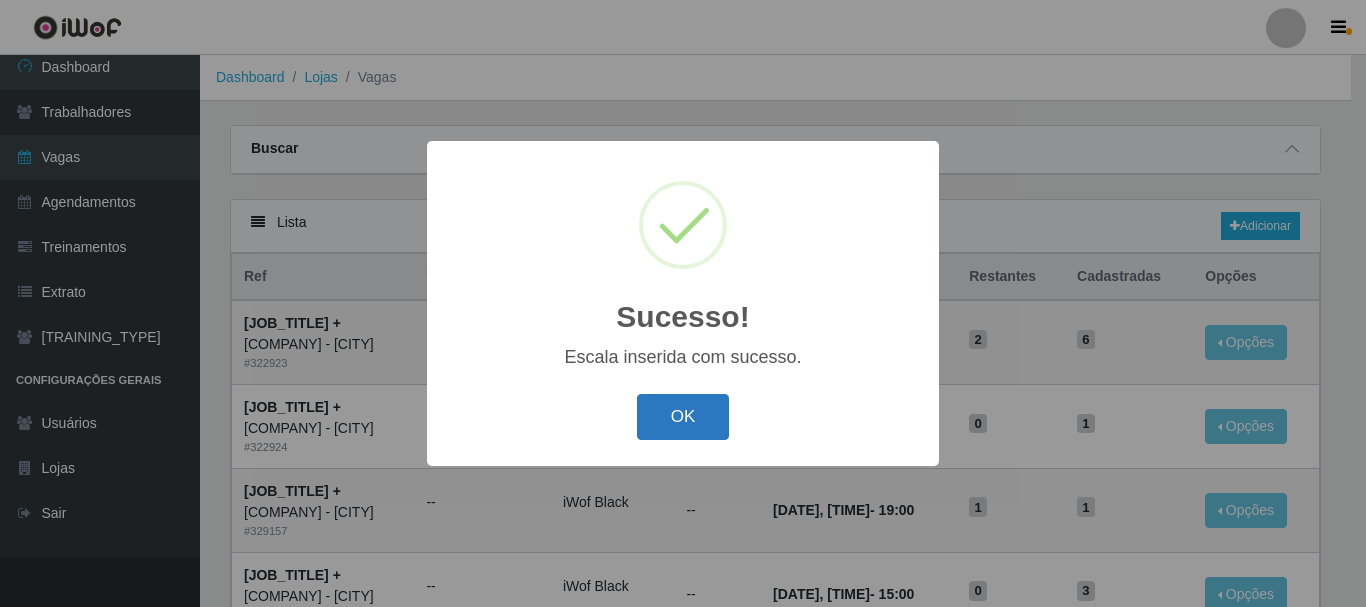 click on "OK" at bounding box center (683, 417) 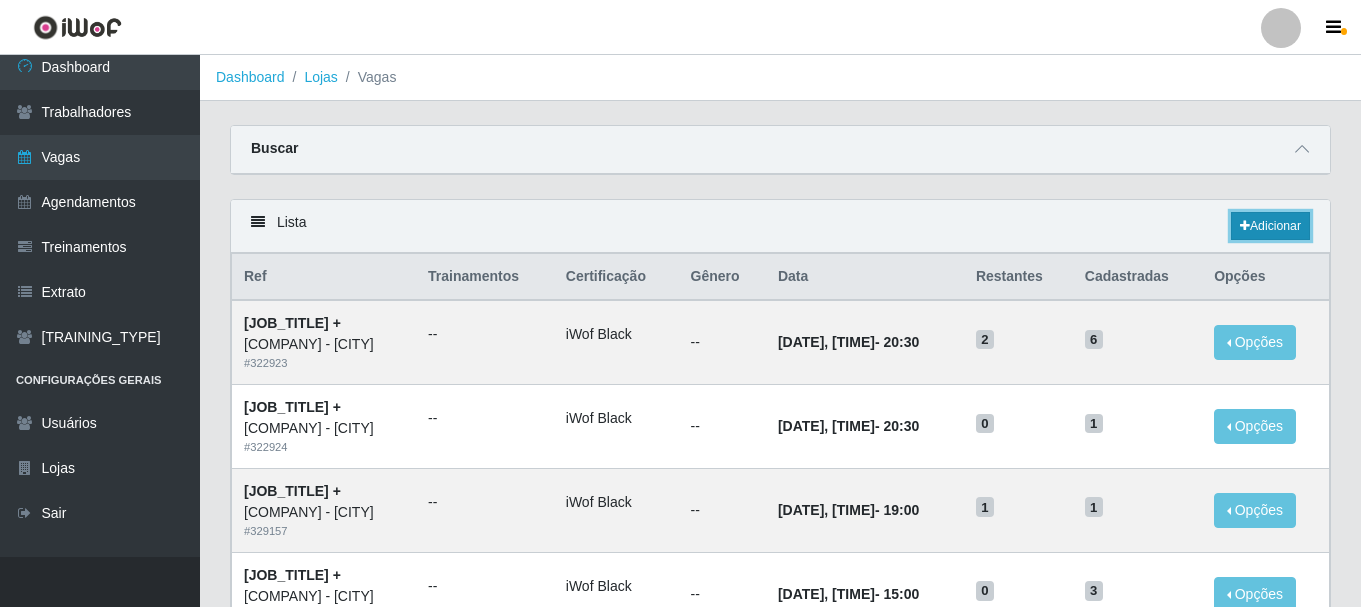 click at bounding box center (1245, 226) 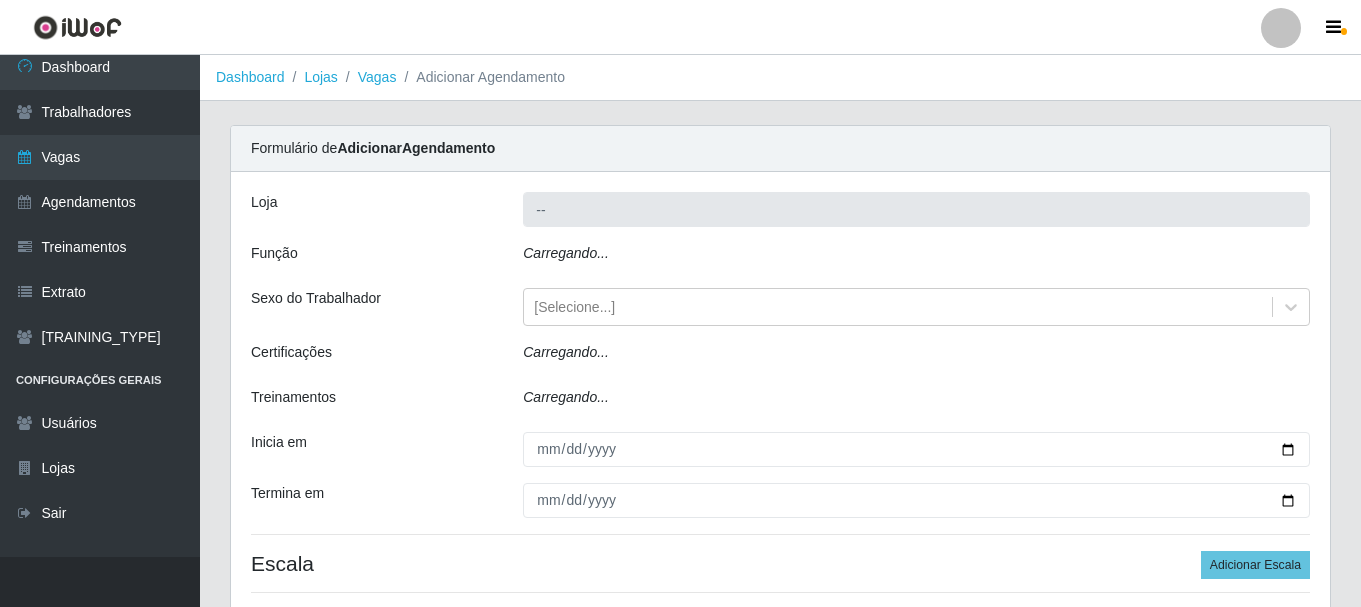 type on "[COMPANY] - [CITY]" 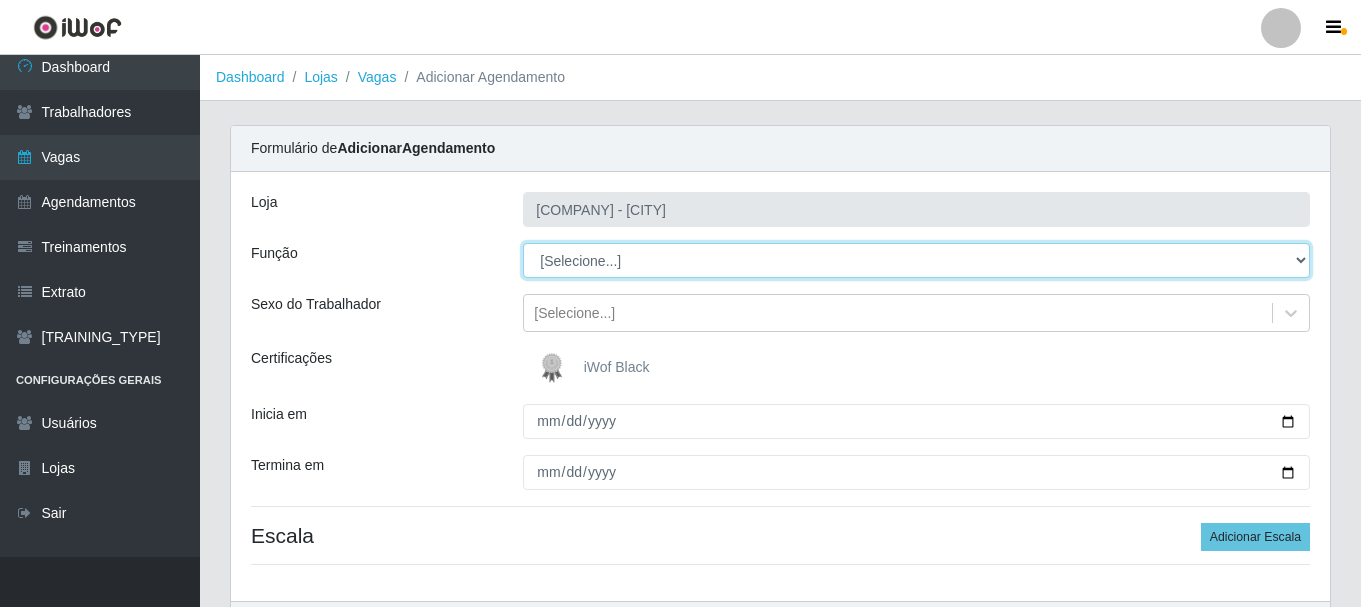 click on "[Selecione...] [JOB_TITLE] [JOB_TITLE] + [JOB_TITLE] ++ [JOB_TITLE] [JOB_TITLE] + [JOB_TITLE] ++ [JOB_TITLE] [JOB_TITLE] + [JOB_TITLE] ++ [JOB_TITLE] [JOB_TITLE] + [JOB_TITLE] ++" at bounding box center (916, 260) 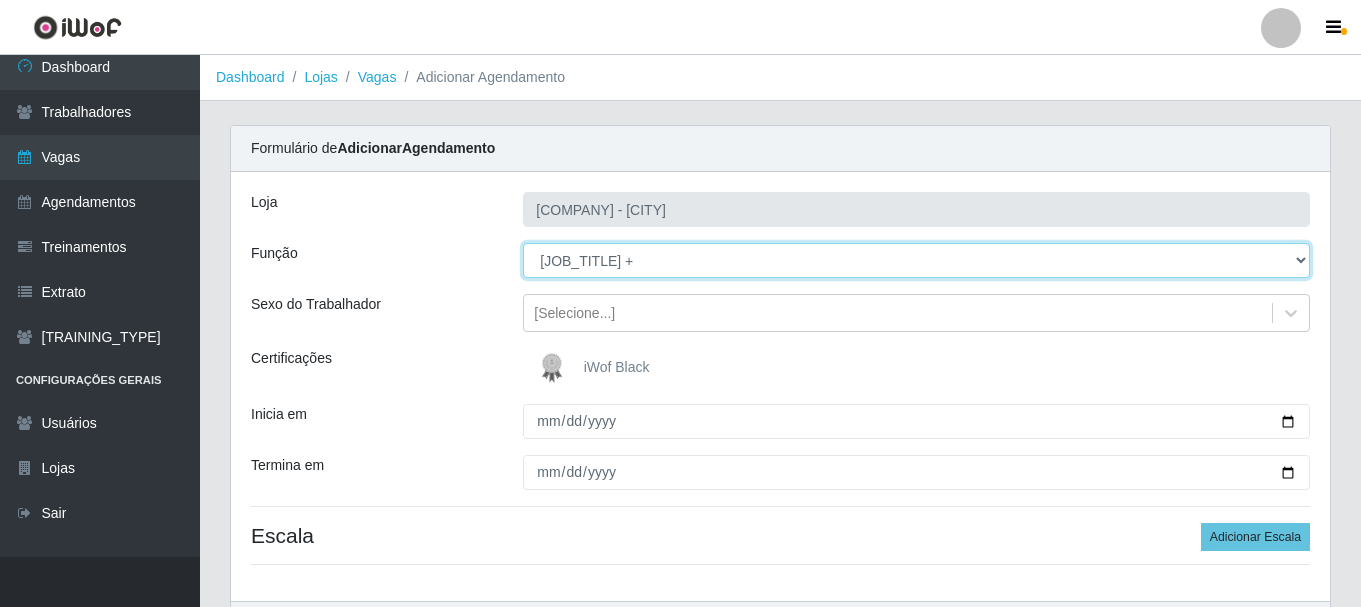 click on "[Selecione...] [JOB_TITLE] [JOB_TITLE] + [JOB_TITLE] ++ [JOB_TITLE] [JOB_TITLE] + [JOB_TITLE] ++ [JOB_TITLE] [JOB_TITLE] + [JOB_TITLE] ++ [JOB_TITLE] [JOB_TITLE] + [JOB_TITLE] ++" at bounding box center (916, 260) 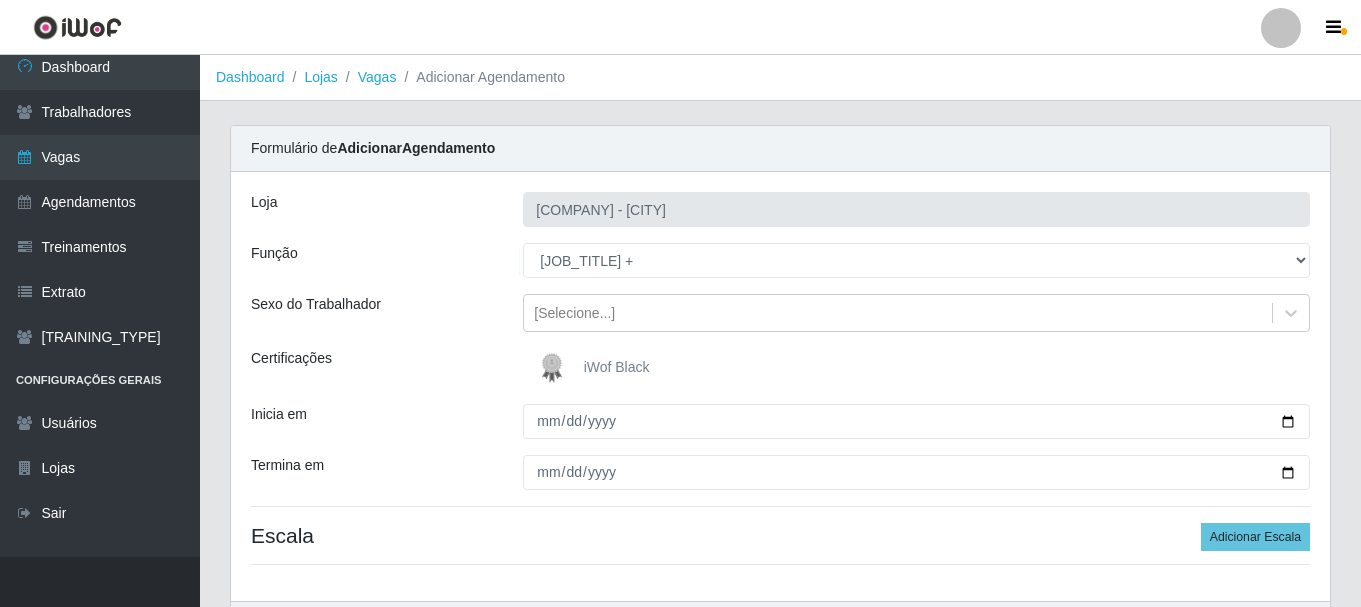 click at bounding box center [556, 368] 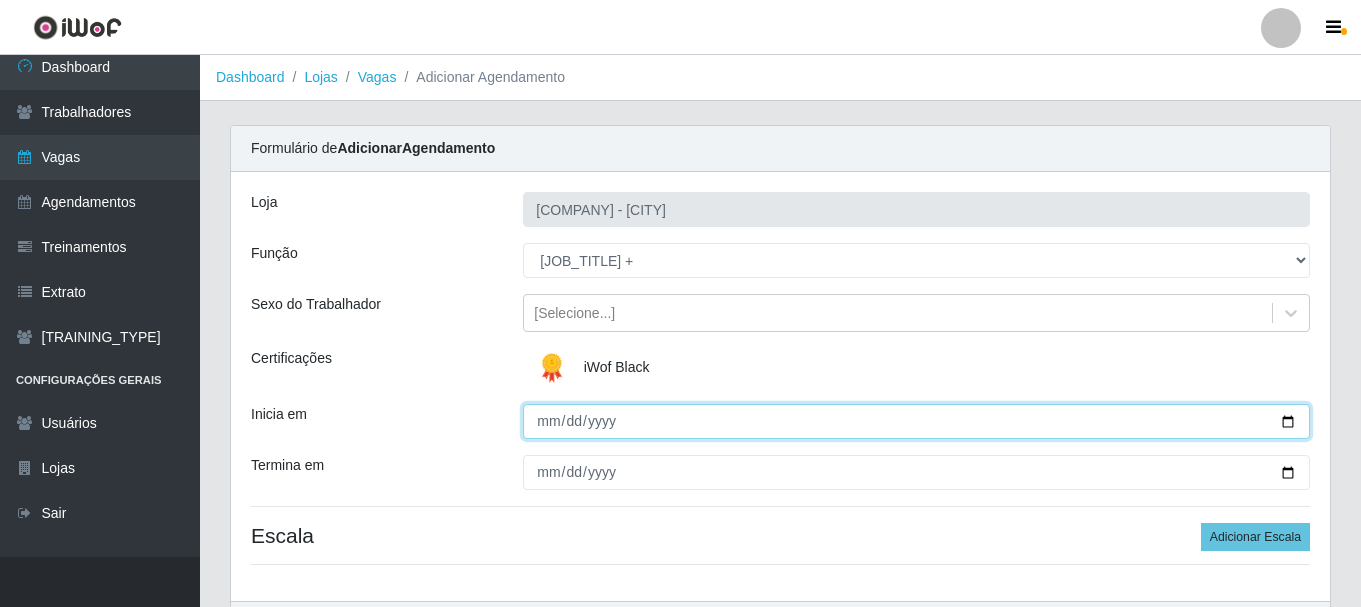 click on "Inicia em" at bounding box center (916, 421) 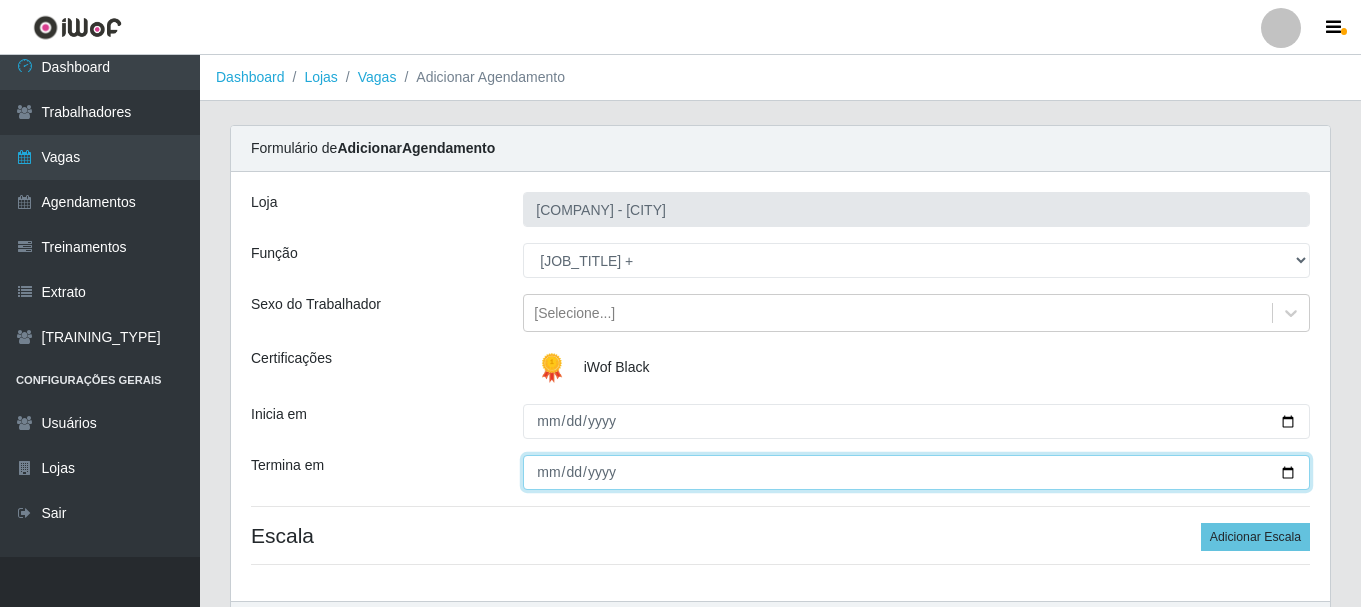 click on "Termina em" at bounding box center (916, 472) 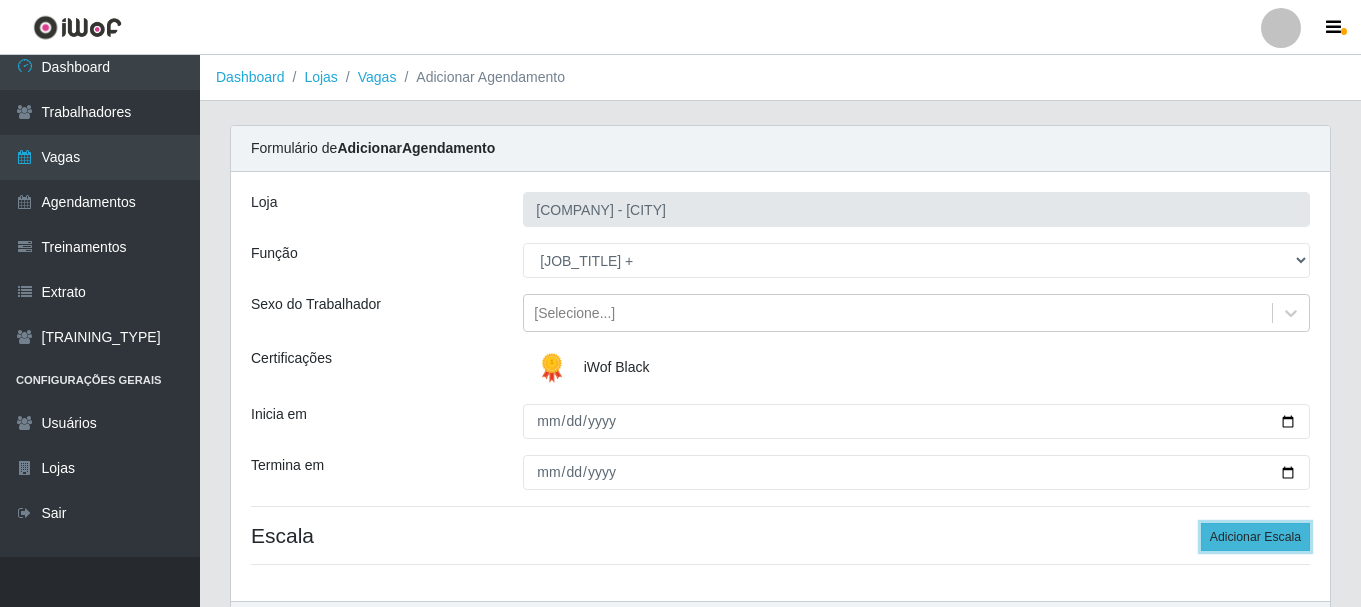 click on "Adicionar Escala" at bounding box center (1255, 537) 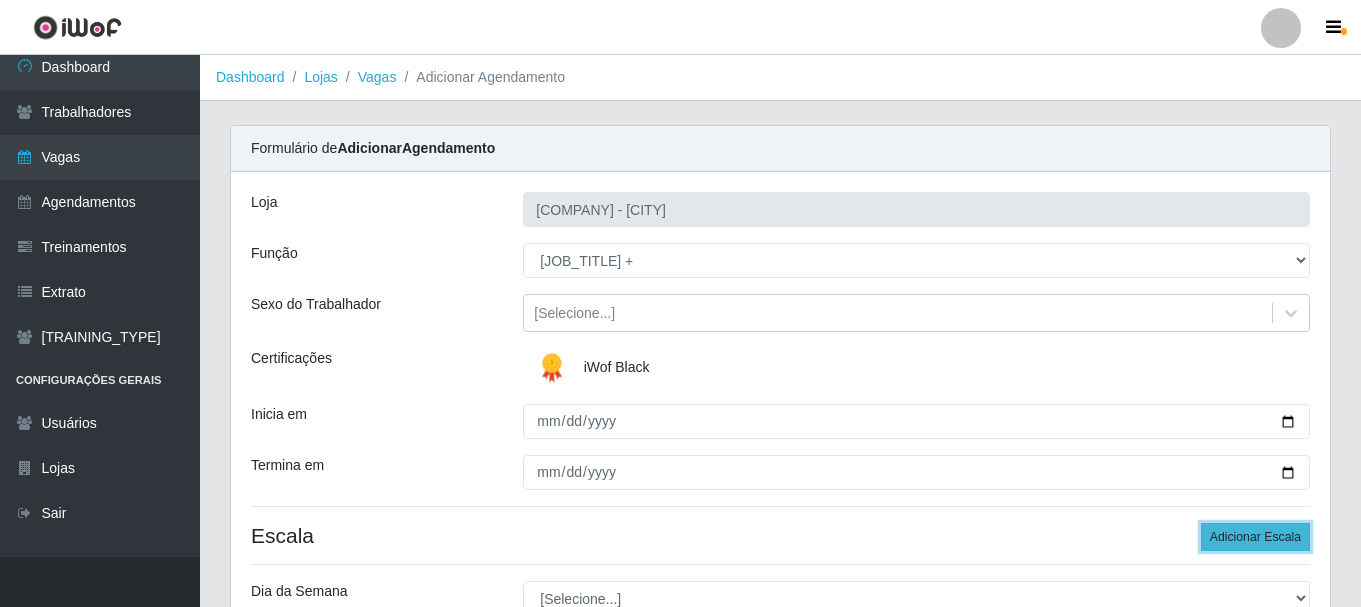 click on "Adicionar Escala" at bounding box center [1255, 537] 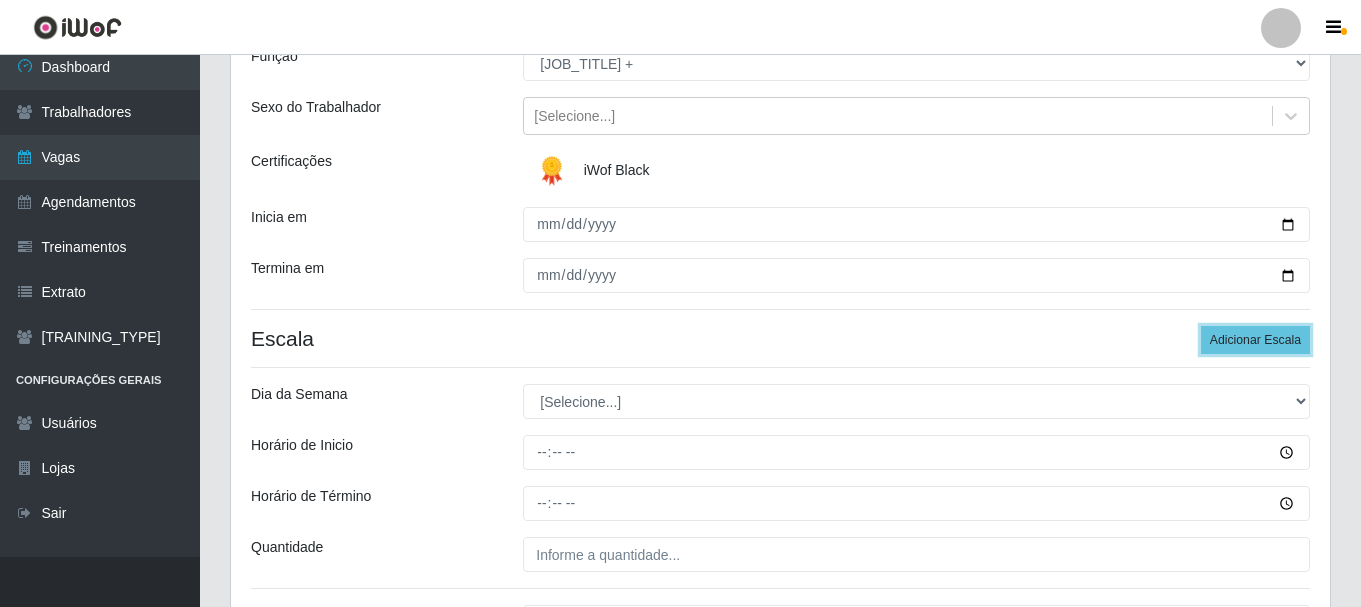 scroll, scrollTop: 200, scrollLeft: 0, axis: vertical 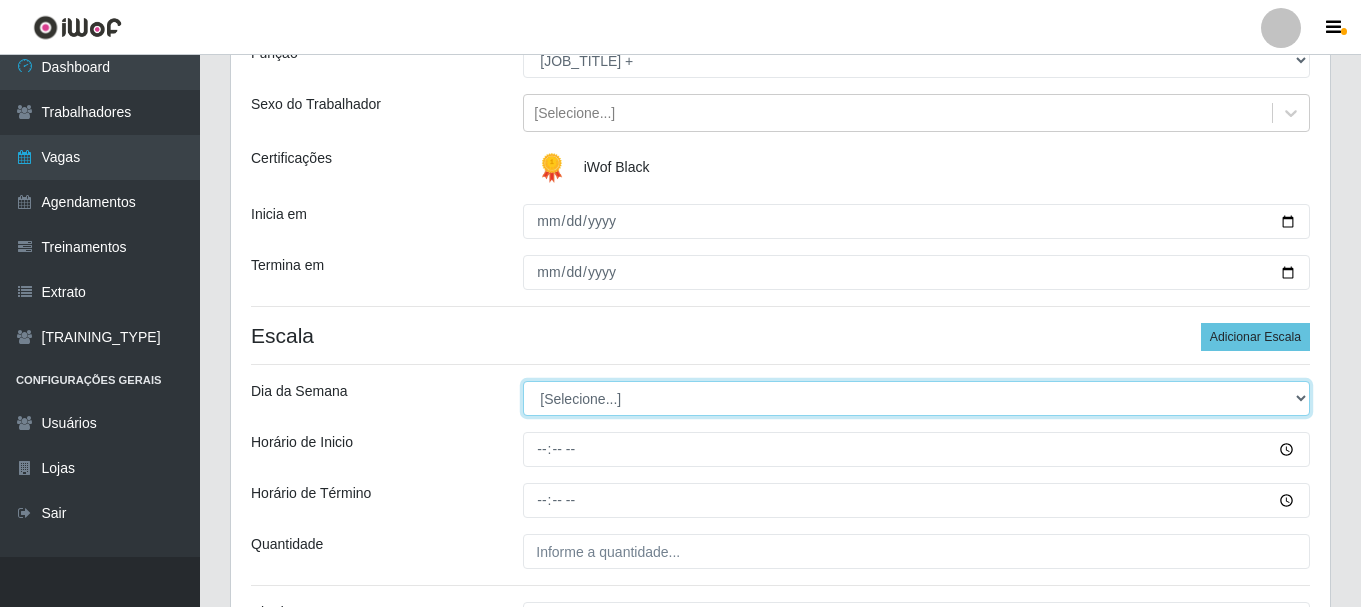 click on "[Selecione...] Segunda Terça Quarta Quinta Sexta Sábado Domingo" at bounding box center (916, 398) 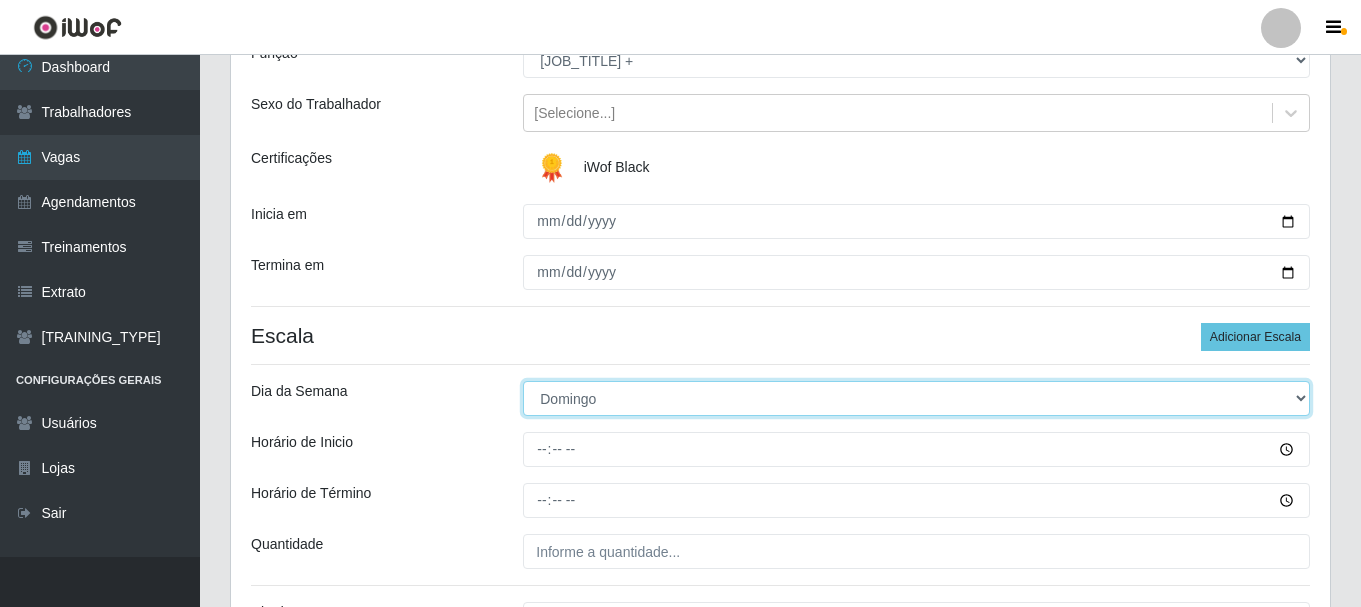 click on "[Selecione...] Segunda Terça Quarta Quinta Sexta Sábado Domingo" at bounding box center (916, 398) 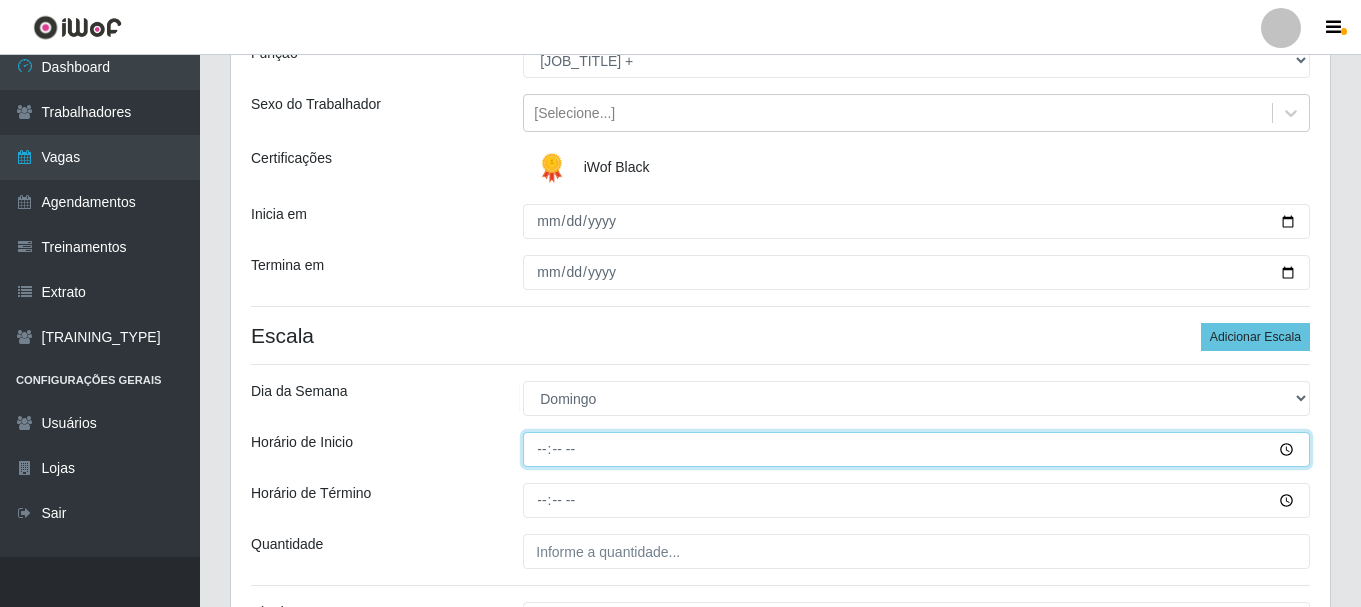 click on "Horário de Inicio" at bounding box center (916, 449) 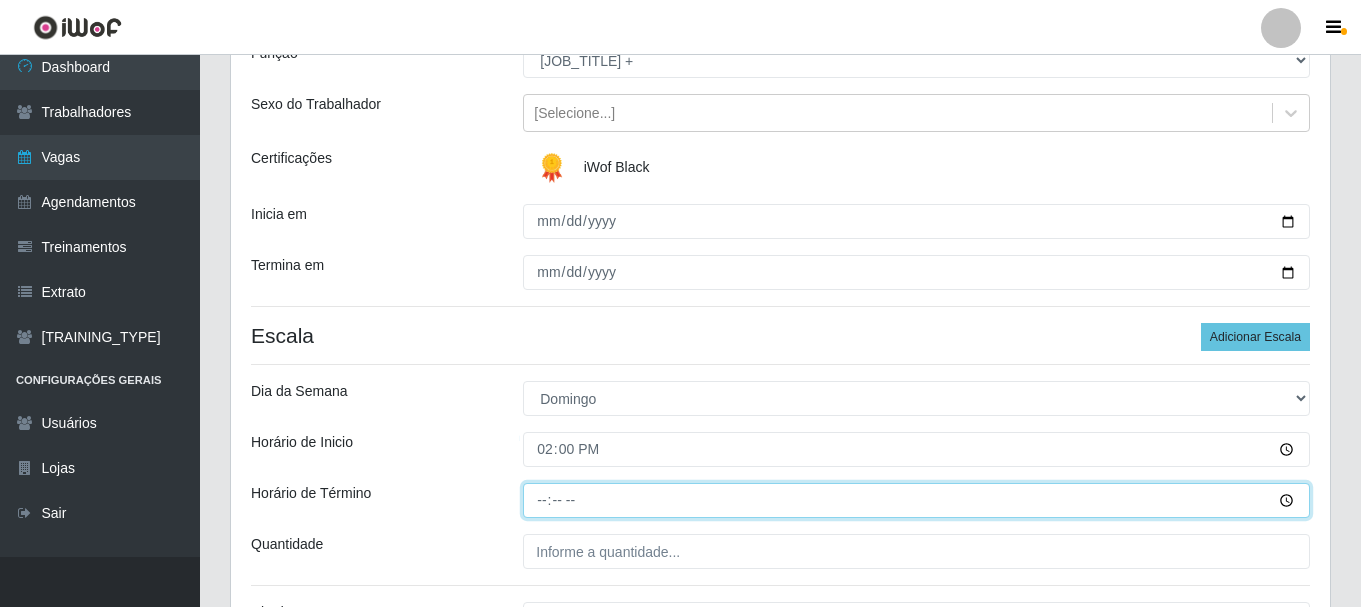 type on "14:00" 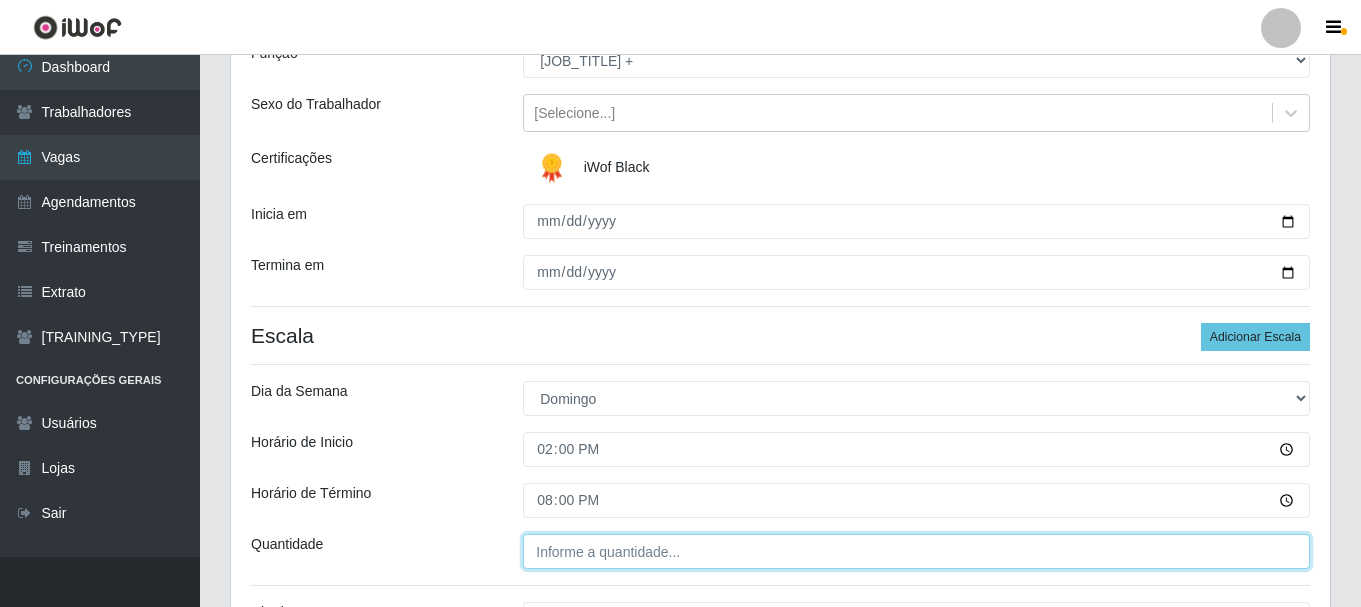 type on "20:00" 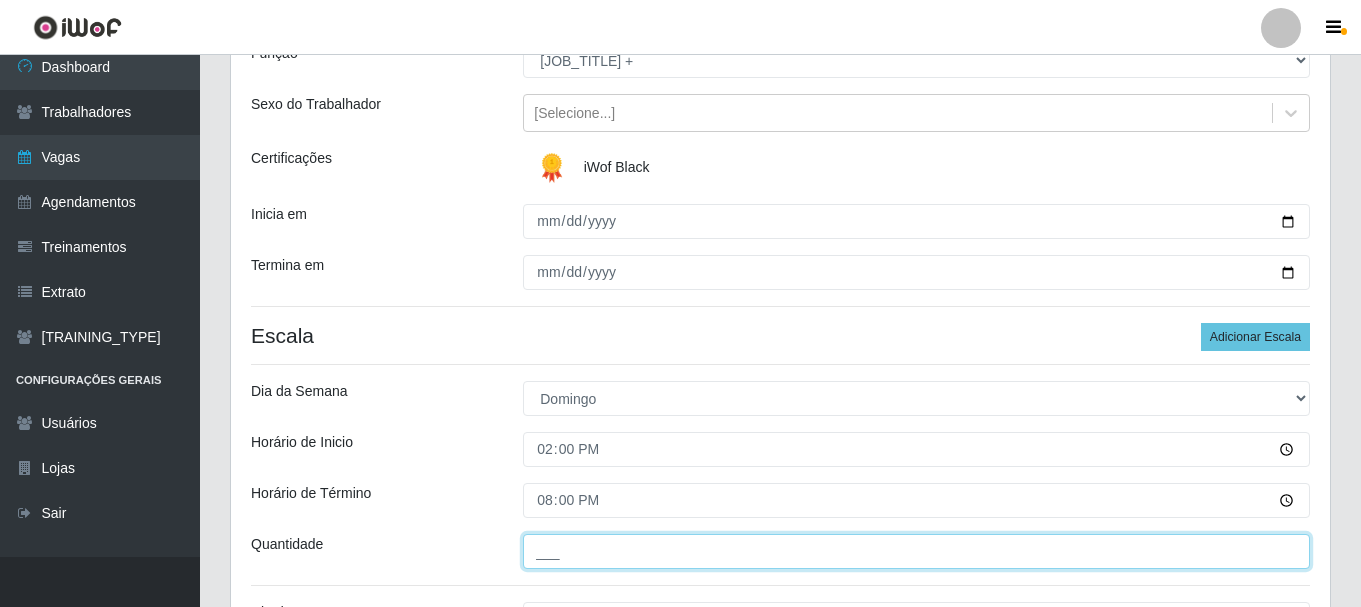 click on "___" at bounding box center [916, 551] 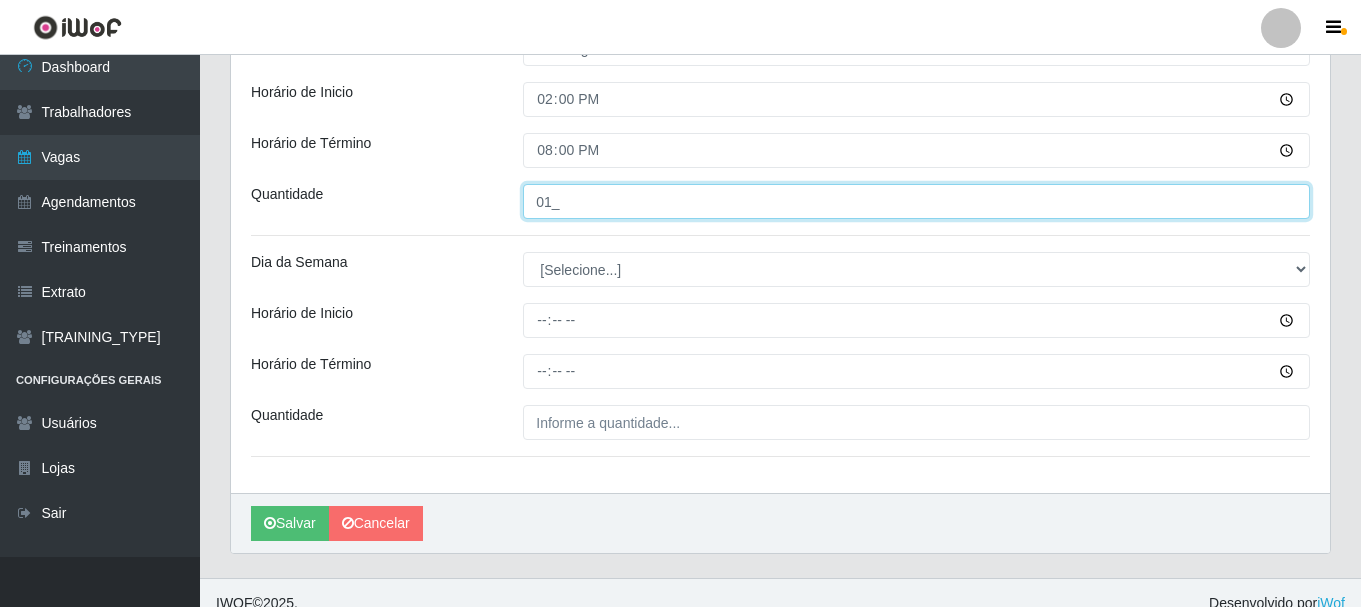 scroll, scrollTop: 571, scrollLeft: 0, axis: vertical 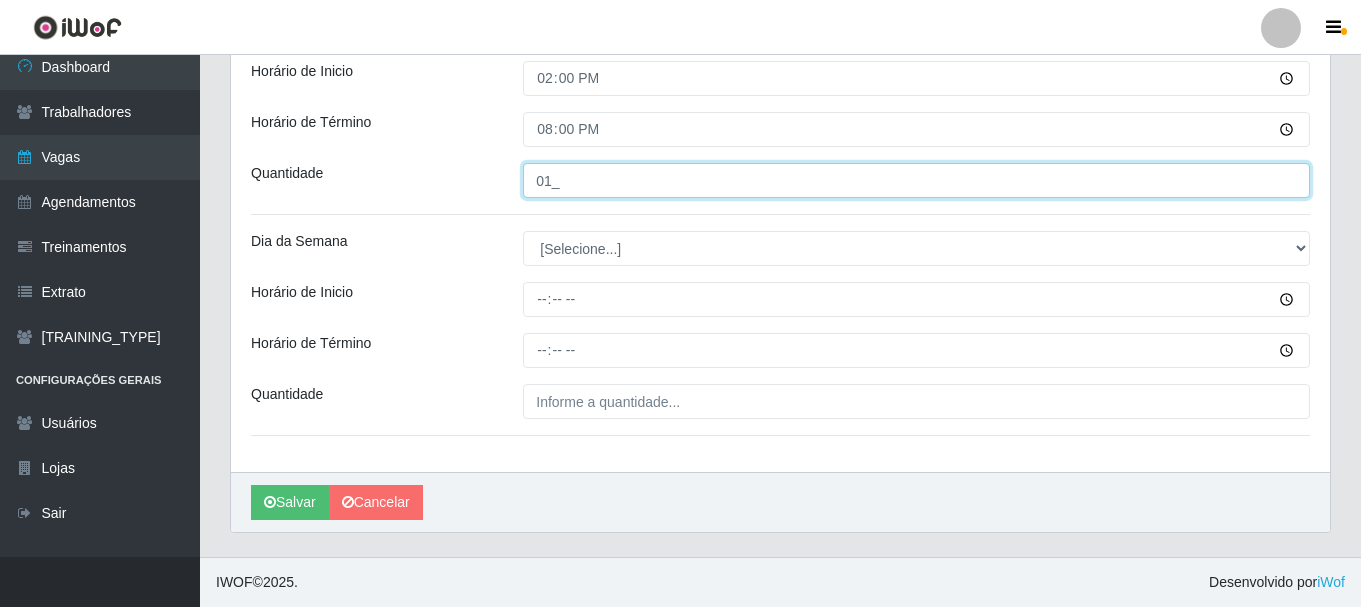 type on "01_" 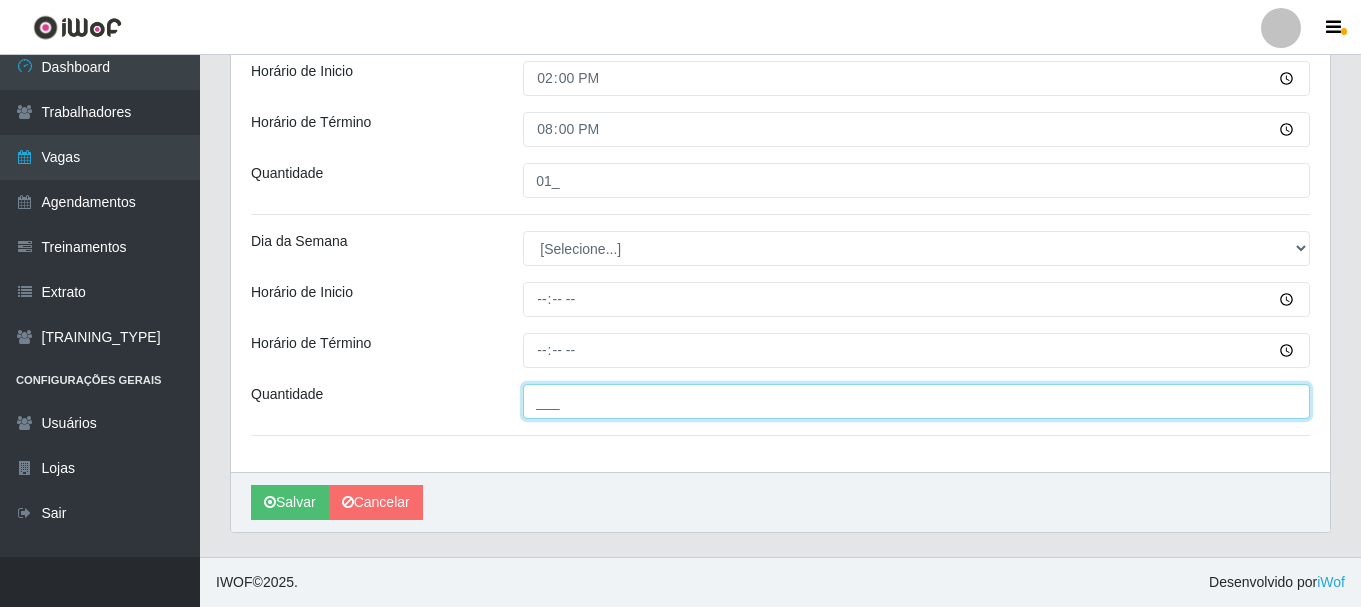 drag, startPoint x: 582, startPoint y: 405, endPoint x: 566, endPoint y: 429, distance: 28.84441 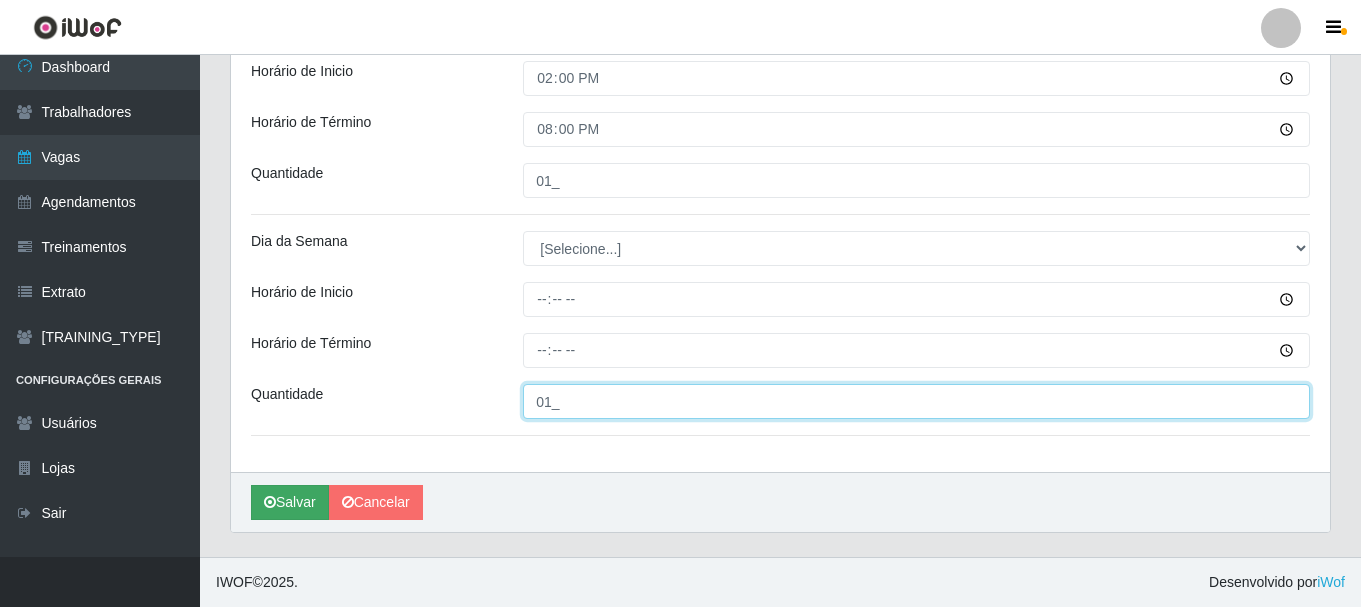 type on "01_" 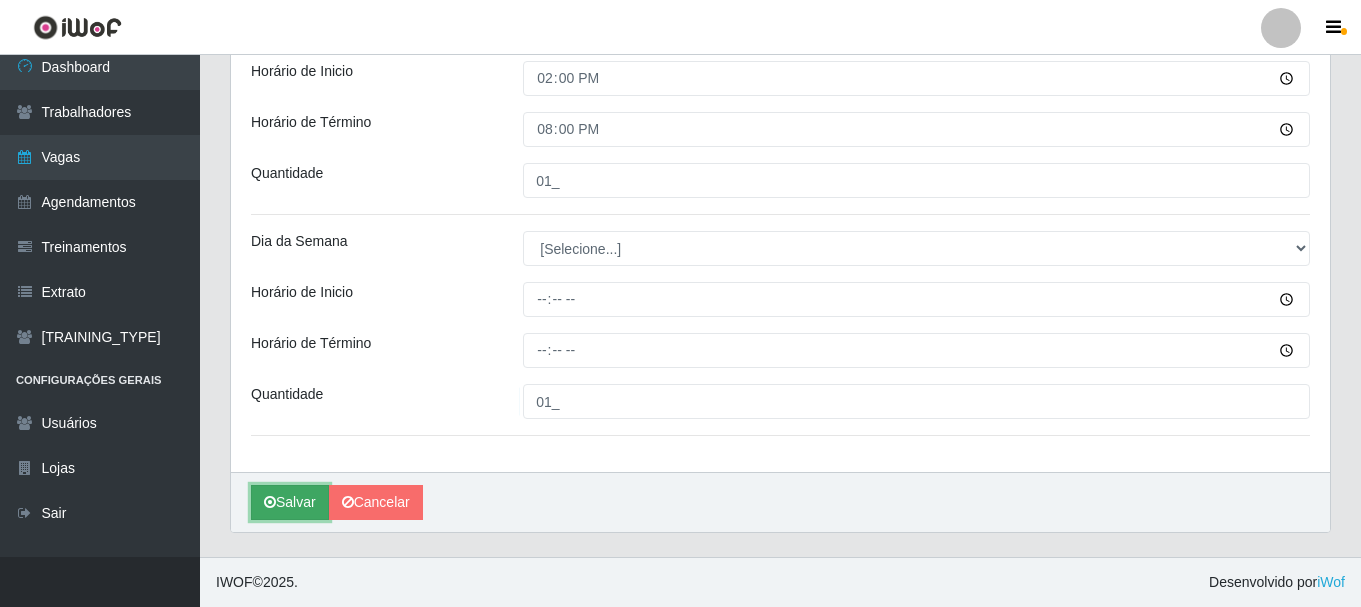 click at bounding box center [270, 502] 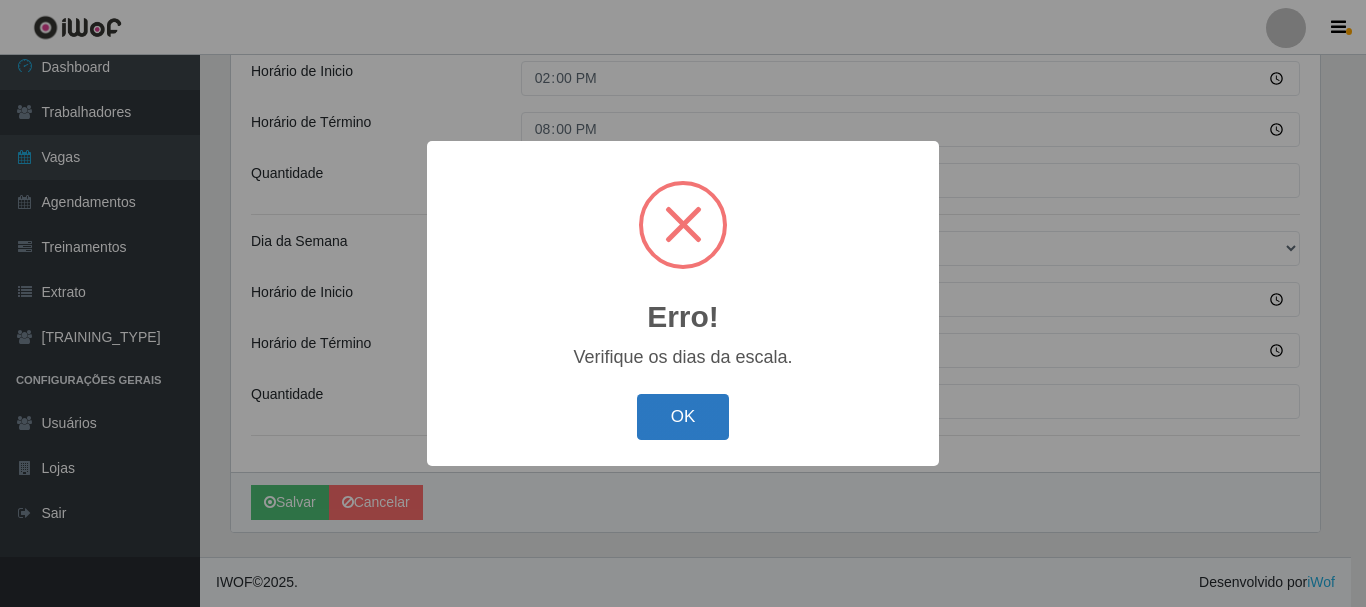 click on "OK" at bounding box center [683, 417] 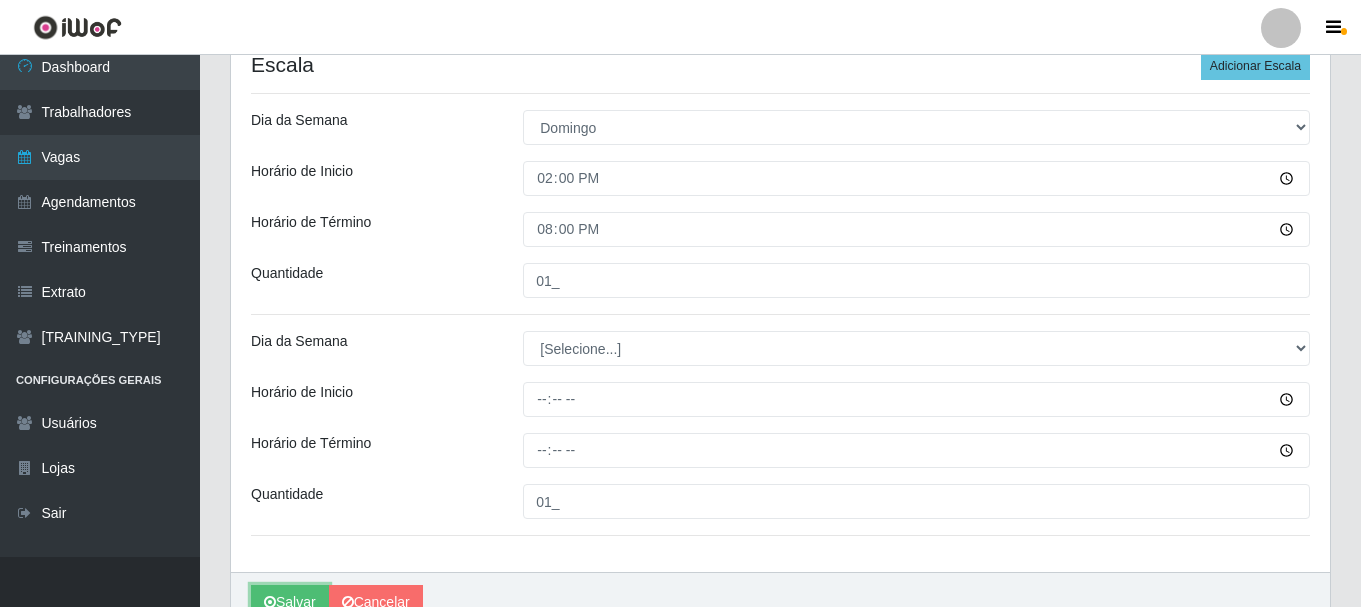 scroll, scrollTop: 571, scrollLeft: 0, axis: vertical 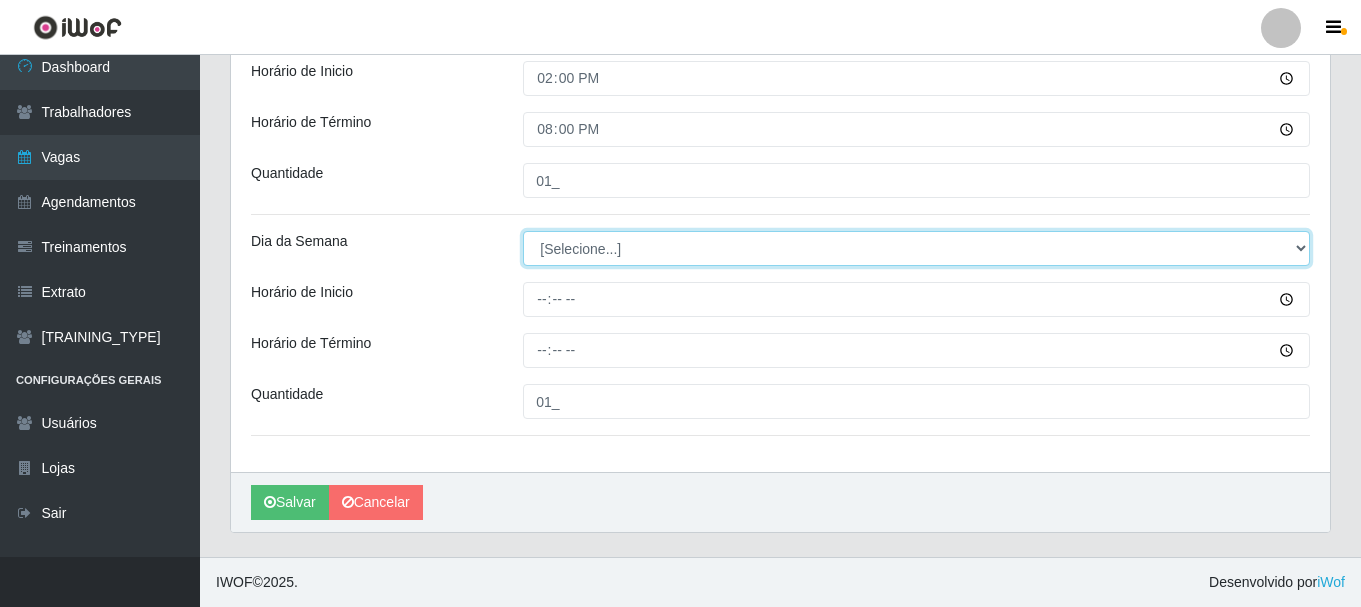 click on "[Selecione...] Segunda Terça Quarta Quinta Sexta Sábado Domingo" at bounding box center (916, 248) 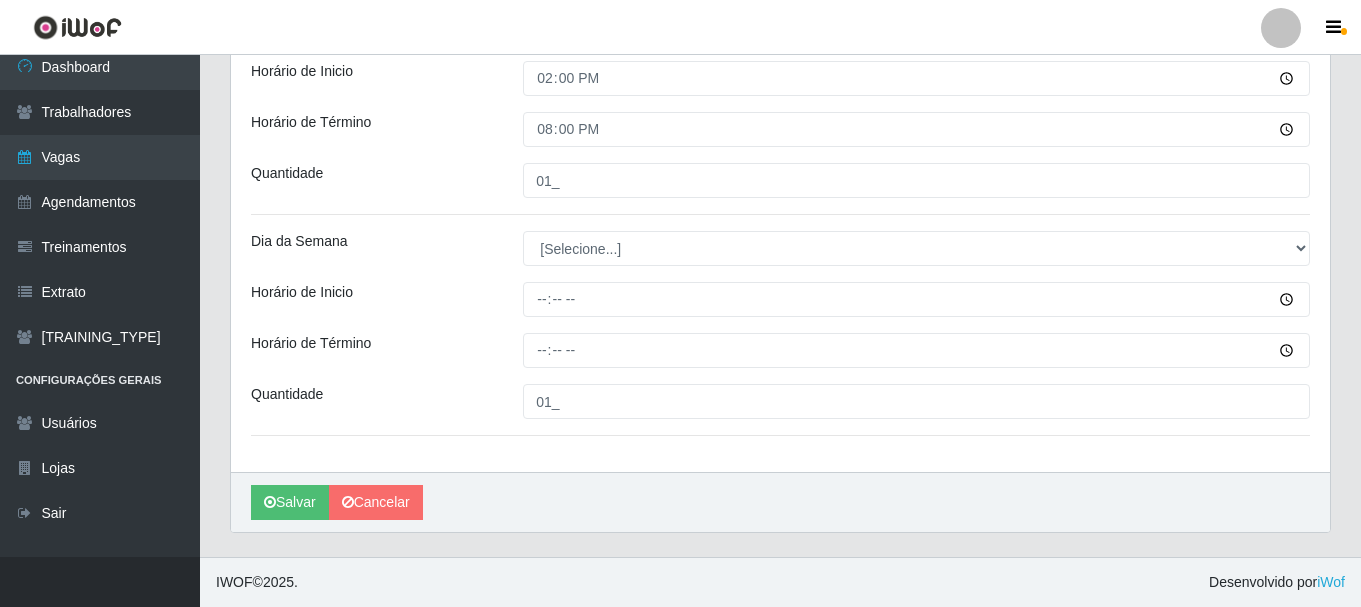 click on "Salvar  Cancelar" at bounding box center (780, 502) 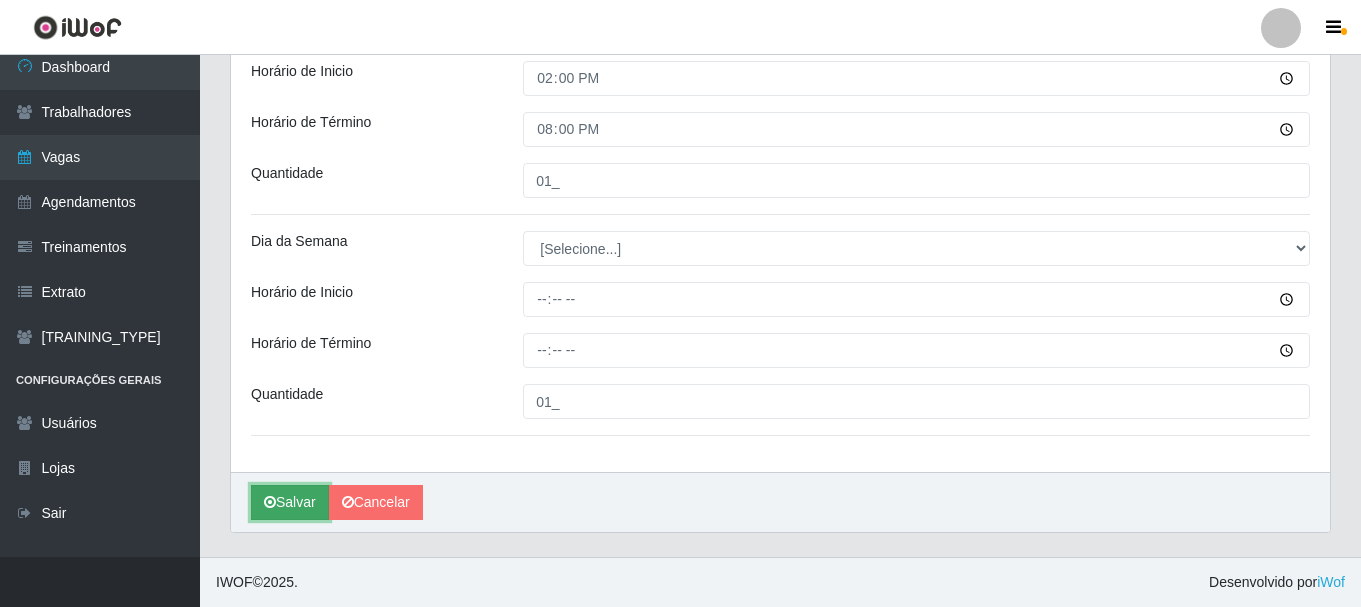 click on "Salvar" at bounding box center (290, 502) 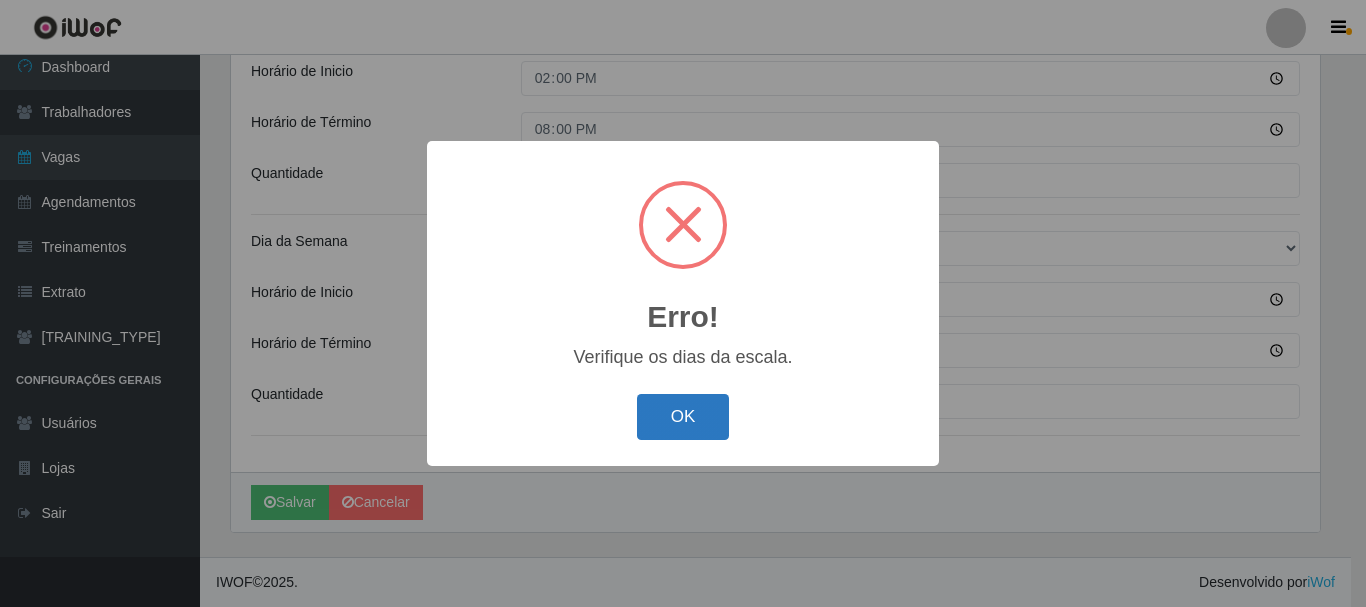 click on "OK" at bounding box center [683, 417] 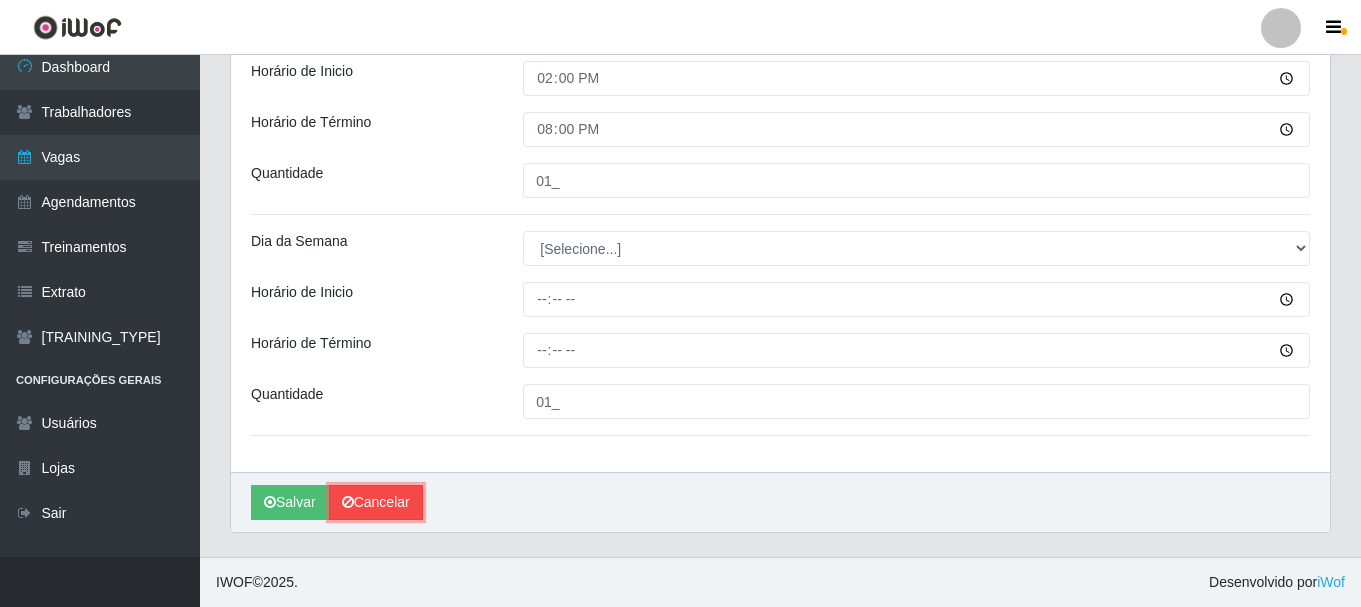 click on "Cancelar" at bounding box center [376, 502] 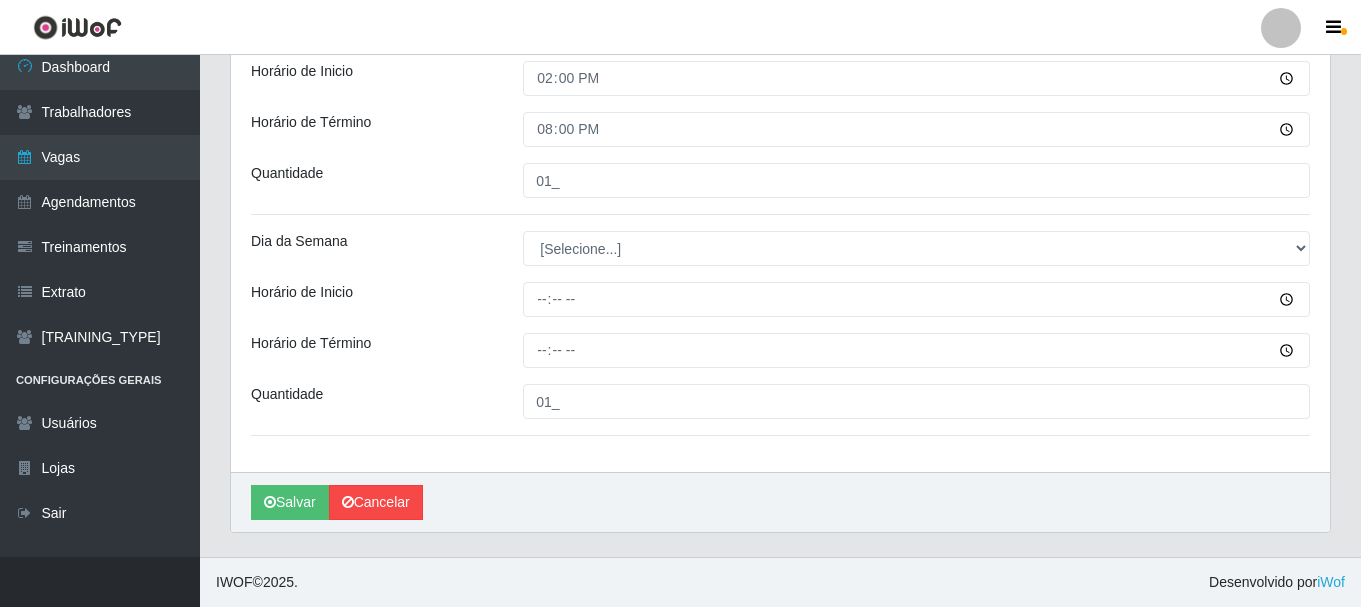 scroll, scrollTop: 0, scrollLeft: 0, axis: both 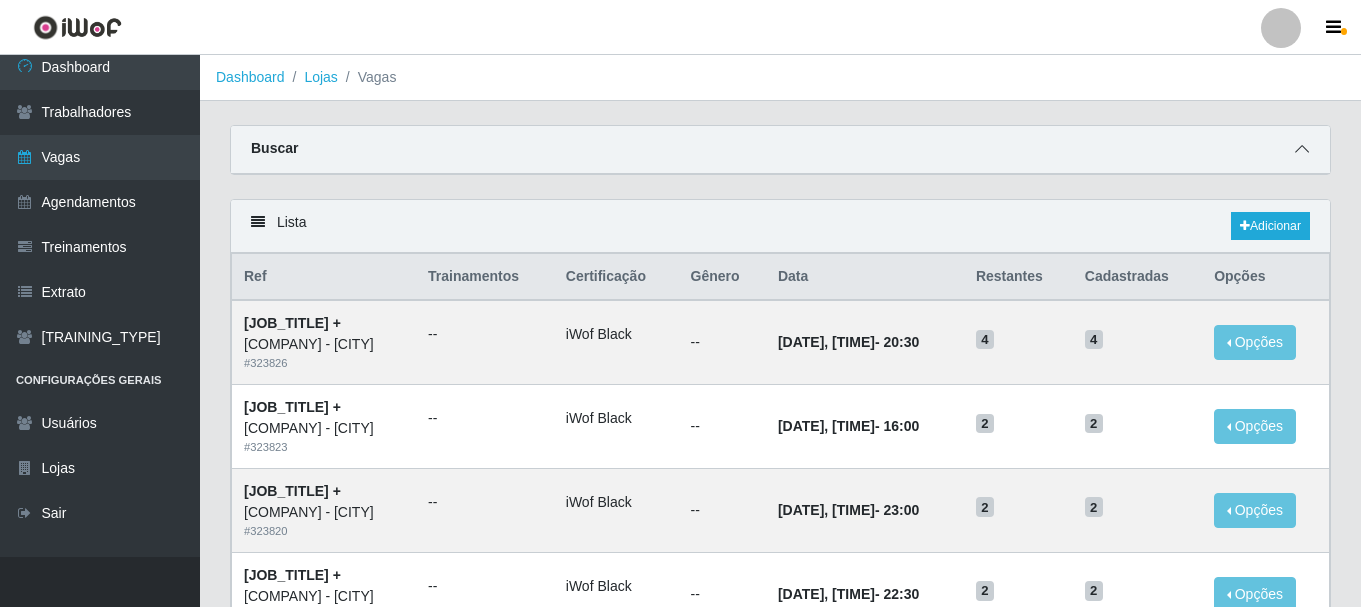 click at bounding box center [1302, 149] 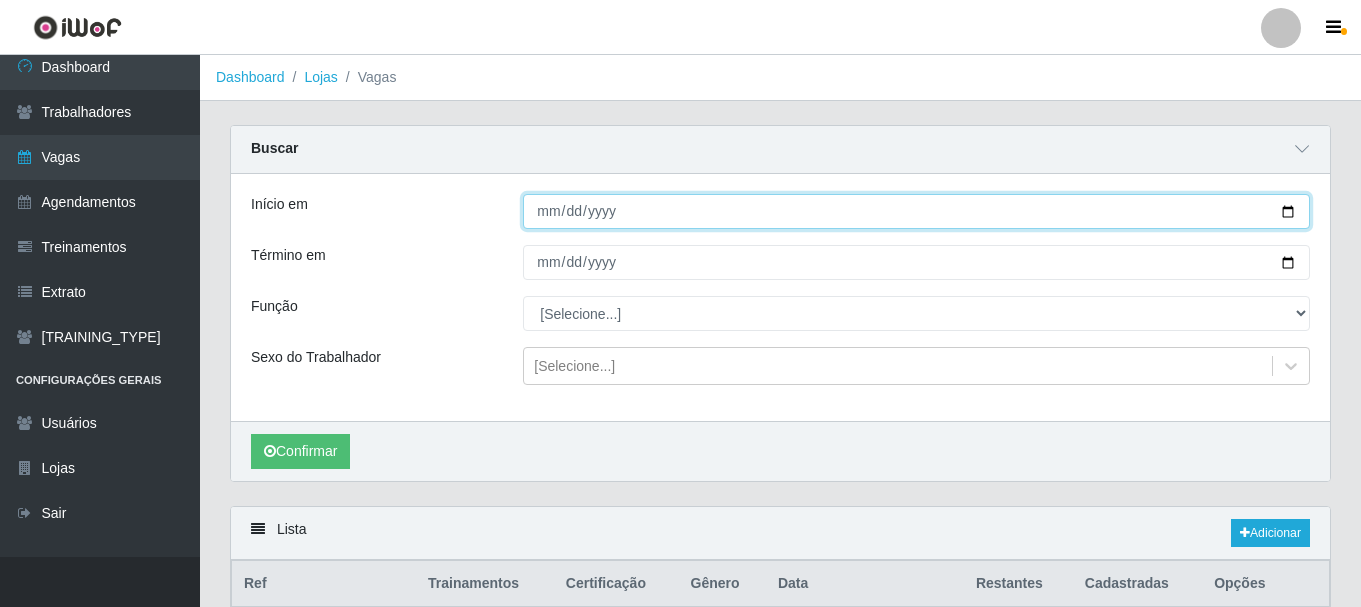 click on "Início em" at bounding box center [916, 211] 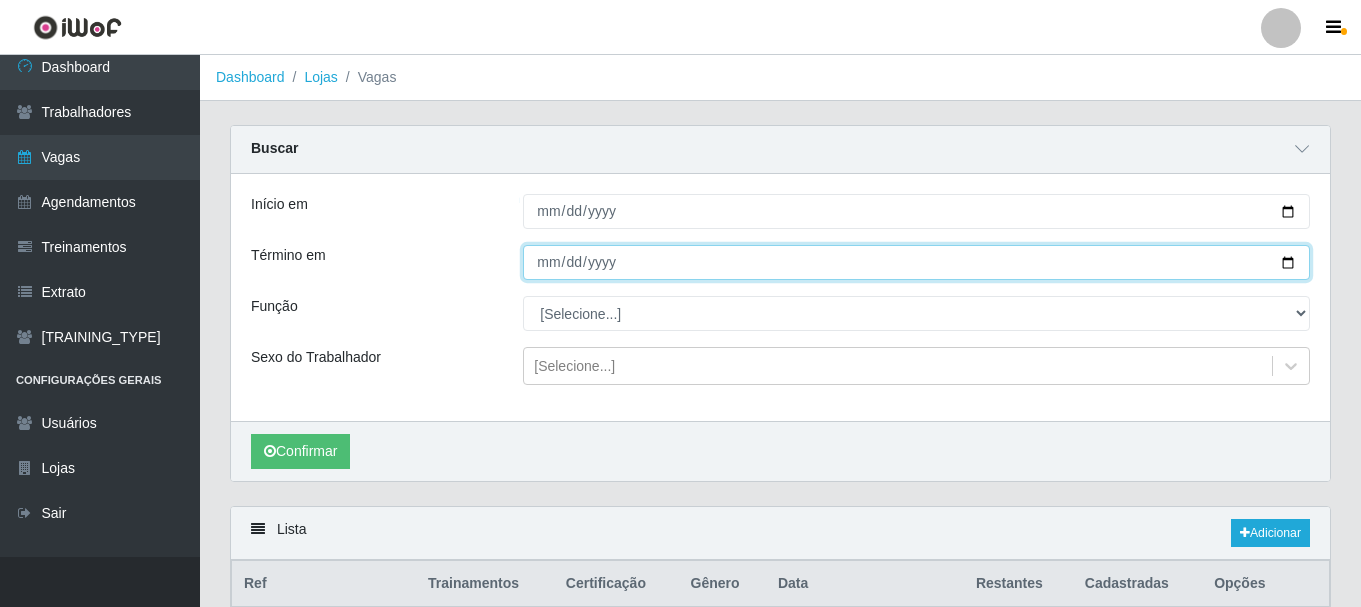 click on "Término em" at bounding box center (916, 262) 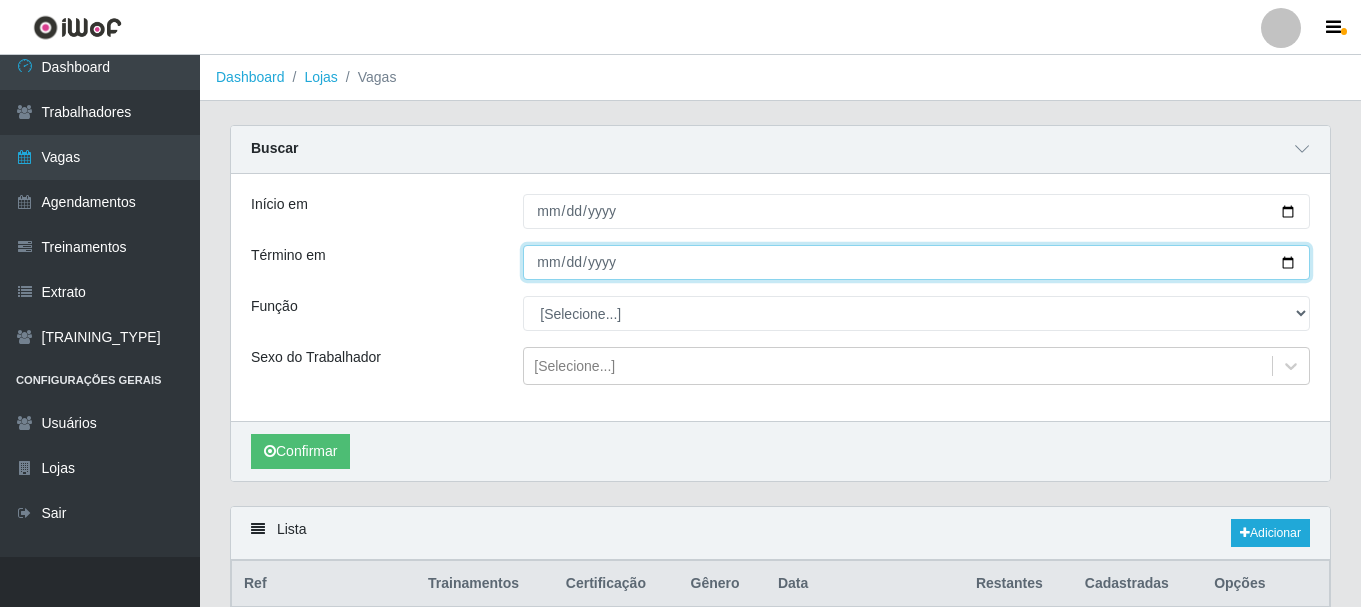 type on "[DATE]" 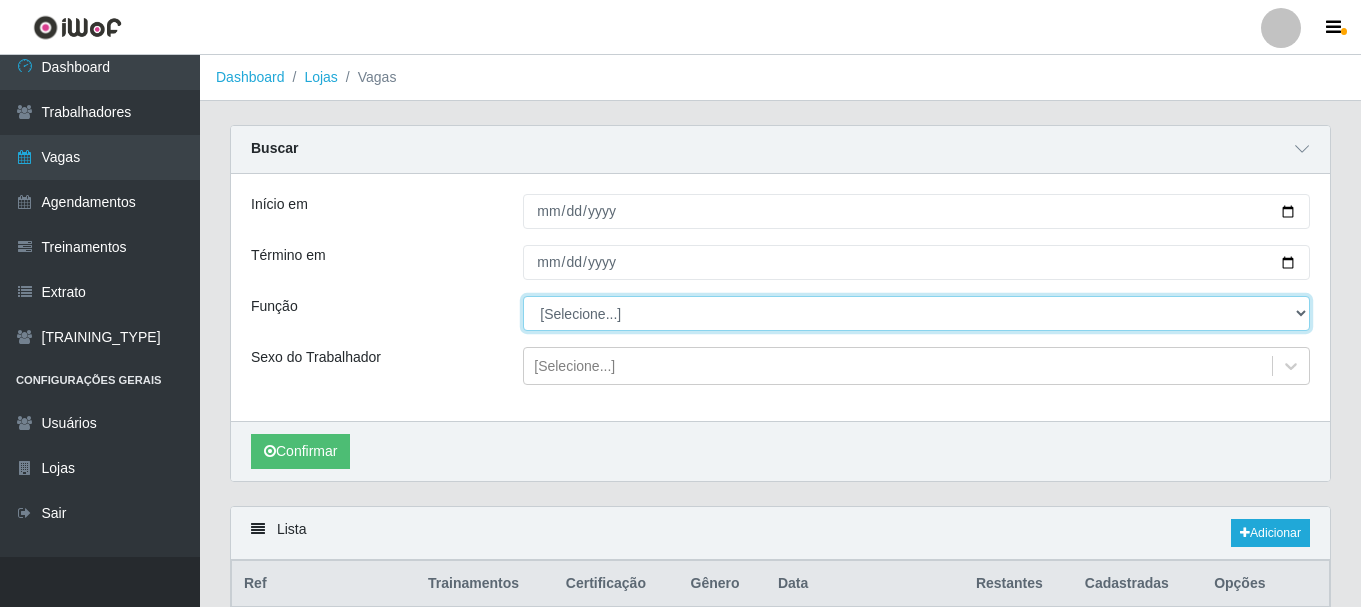 click on "[Selecione...] [JOB_TITLE] [JOB_TITLE] + [JOB_TITLE] ++ [JOB_TITLE] [JOB_TITLE] + [JOB_TITLE] ++ [JOB_TITLE] [JOB_TITLE] + [JOB_TITLE] ++ [JOB_TITLE] [JOB_TITLE] + [JOB_TITLE] ++" at bounding box center [916, 313] 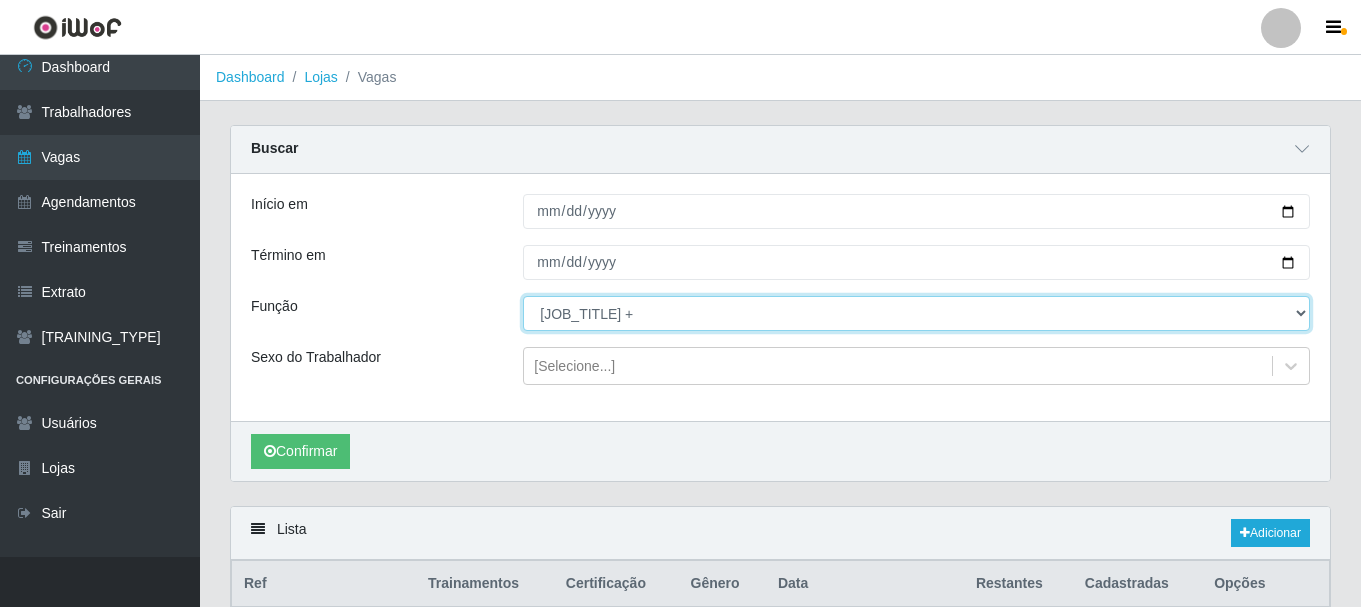 click on "[Selecione...] [JOB_TITLE] [JOB_TITLE] + [JOB_TITLE] ++ [JOB_TITLE] [JOB_TITLE] + [JOB_TITLE] ++ [JOB_TITLE] [JOB_TITLE] + [JOB_TITLE] ++ [JOB_TITLE] [JOB_TITLE] + [JOB_TITLE] ++" at bounding box center [916, 313] 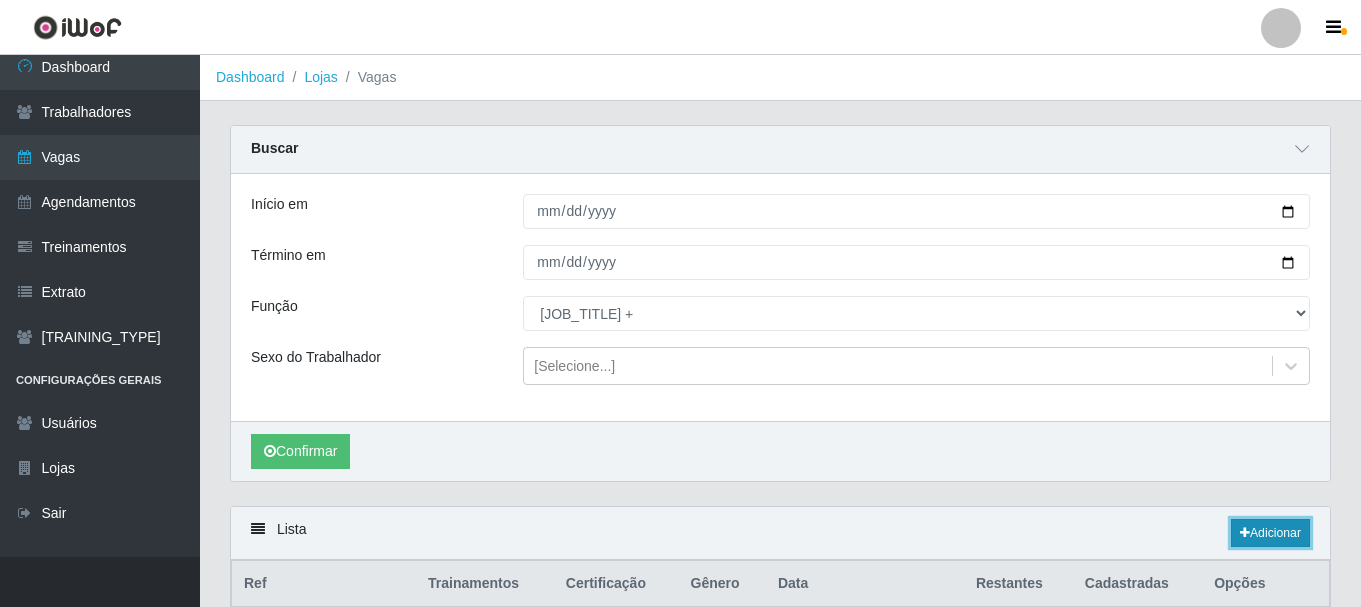 click on "Adicionar" at bounding box center [1270, 533] 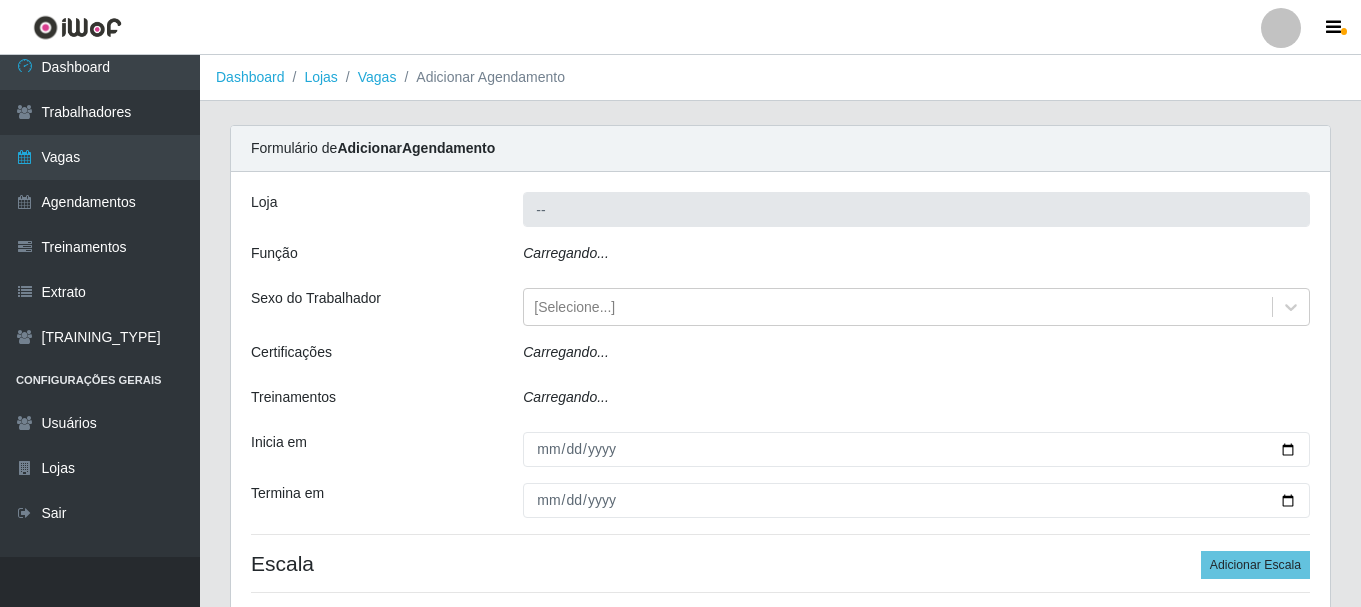 type on "[COMPANY] - [CITY]" 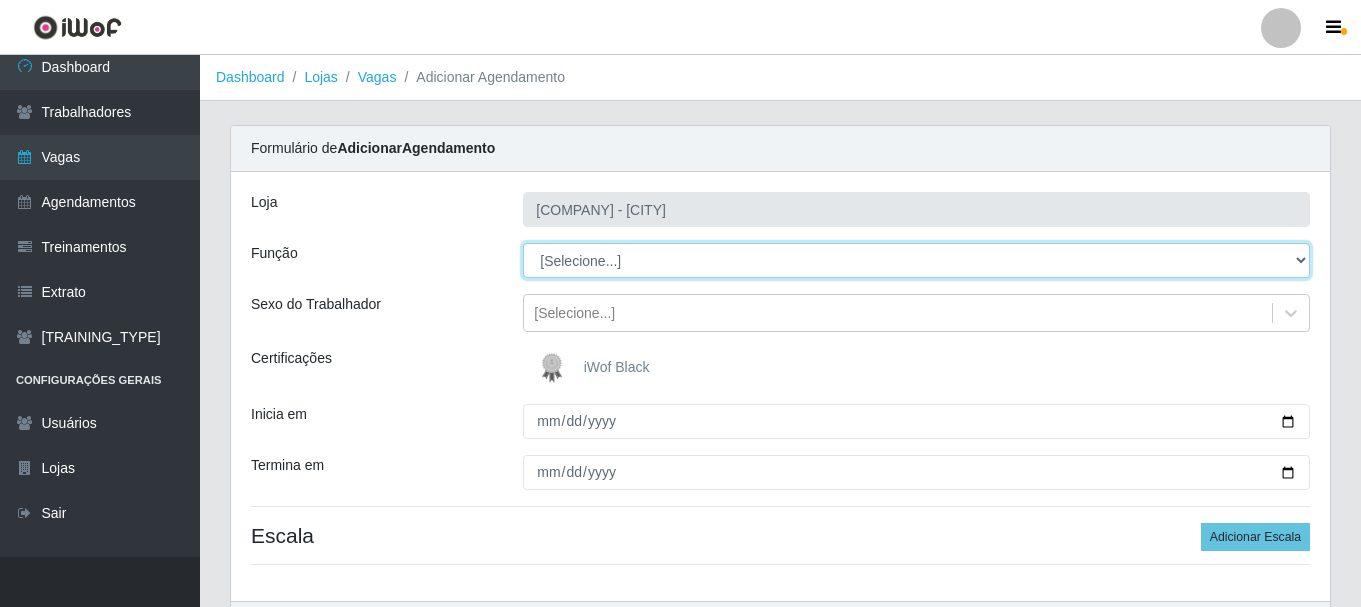 click on "[Selecione...] [JOB_TITLE] [JOB_TITLE] + [JOB_TITLE] ++ [JOB_TITLE] [JOB_TITLE] + [JOB_TITLE] ++ [JOB_TITLE] [JOB_TITLE] + [JOB_TITLE] ++ [JOB_TITLE] [JOB_TITLE] + [JOB_TITLE] ++" at bounding box center [916, 260] 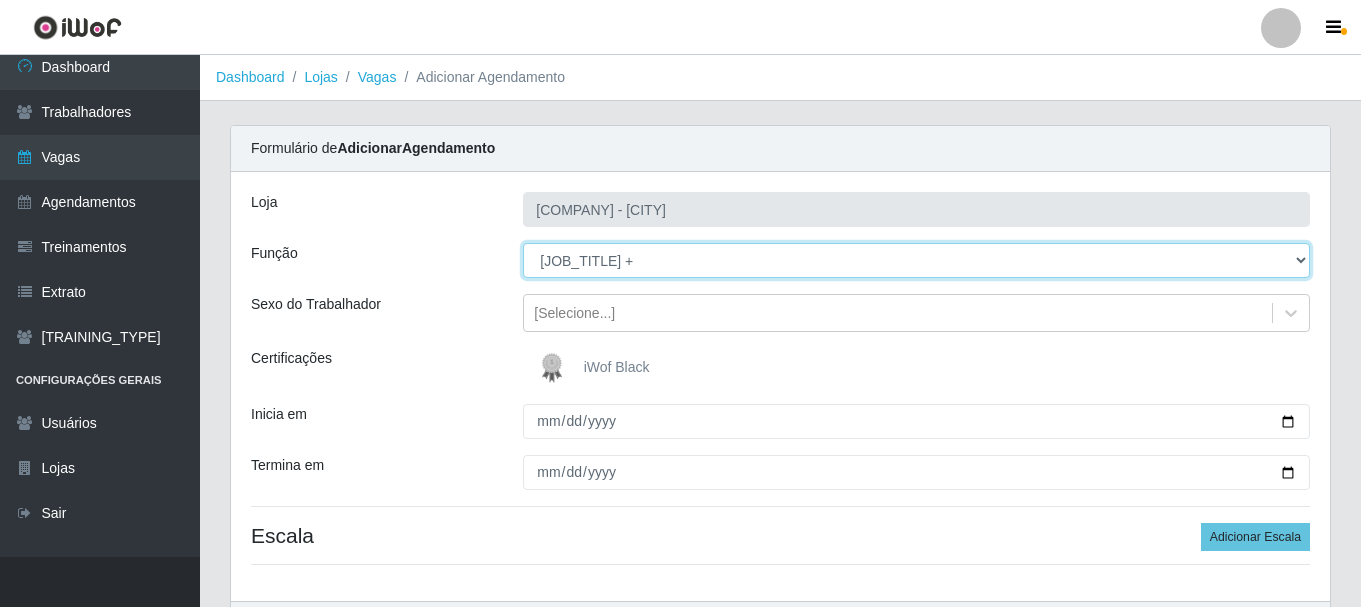 click on "[Selecione...] [JOB_TITLE] [JOB_TITLE] + [JOB_TITLE] ++ [JOB_TITLE] [JOB_TITLE] + [JOB_TITLE] ++ [JOB_TITLE] [JOB_TITLE] + [JOB_TITLE] ++ [JOB_TITLE] [JOB_TITLE] + [JOB_TITLE] ++" at bounding box center (916, 260) 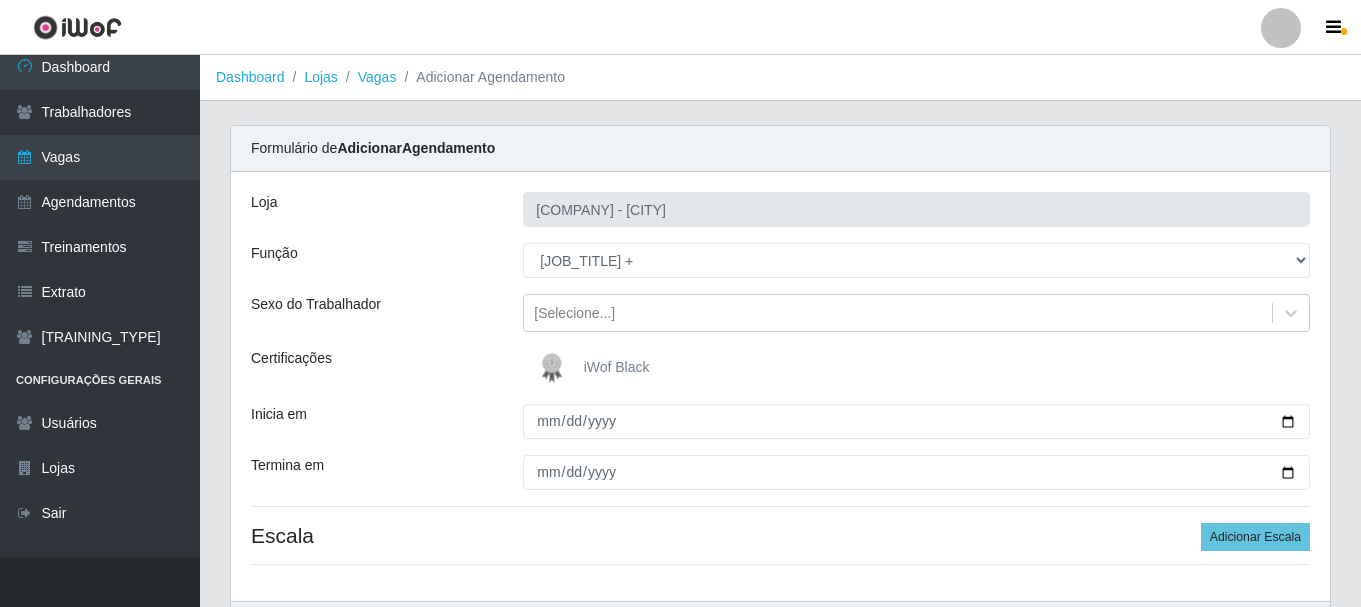 click on "iWof Black" at bounding box center [617, 367] 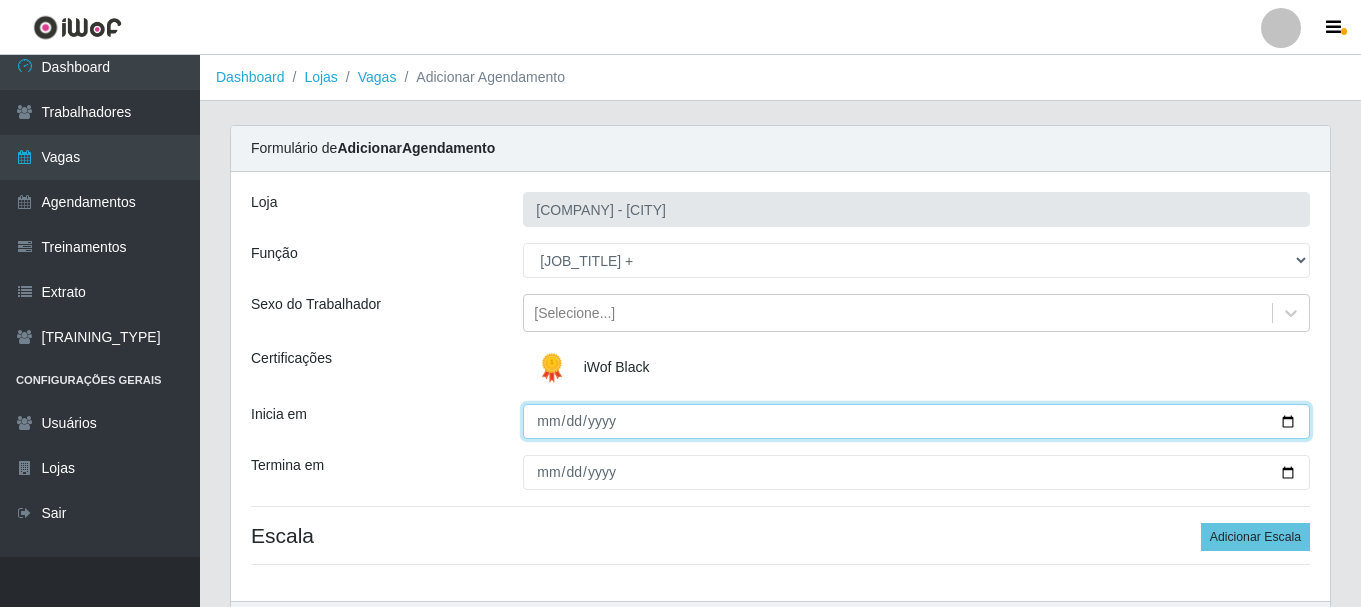 click on "Inicia em" at bounding box center (916, 421) 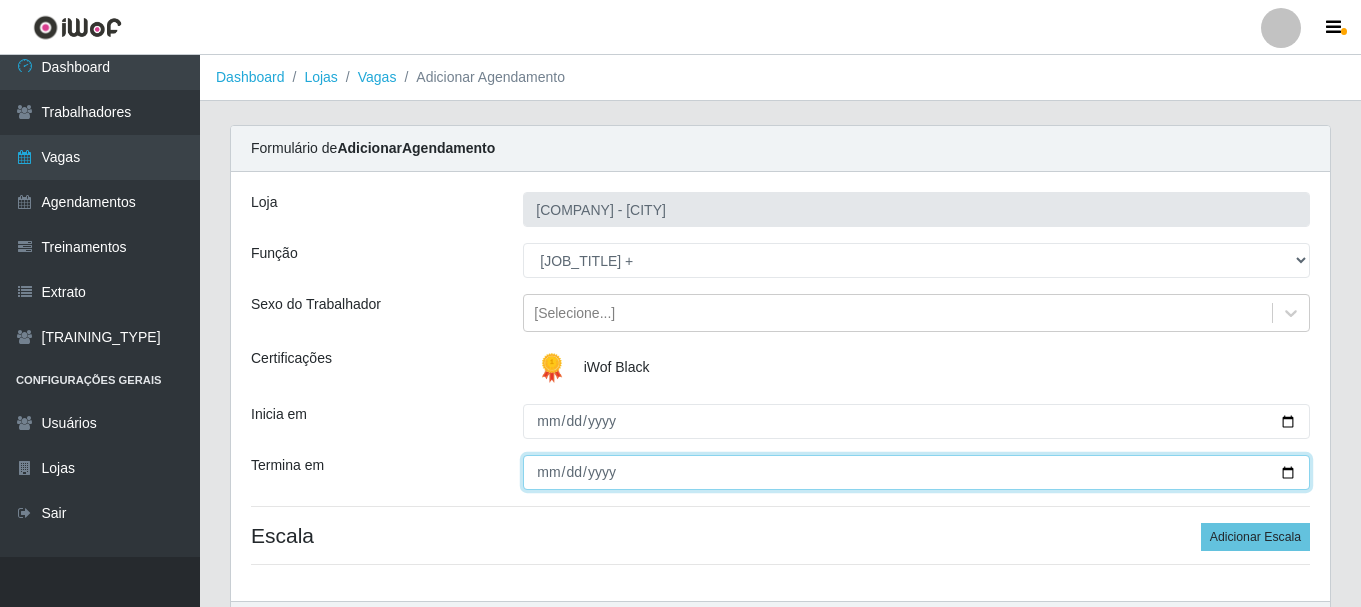 click on "Termina em" at bounding box center (916, 472) 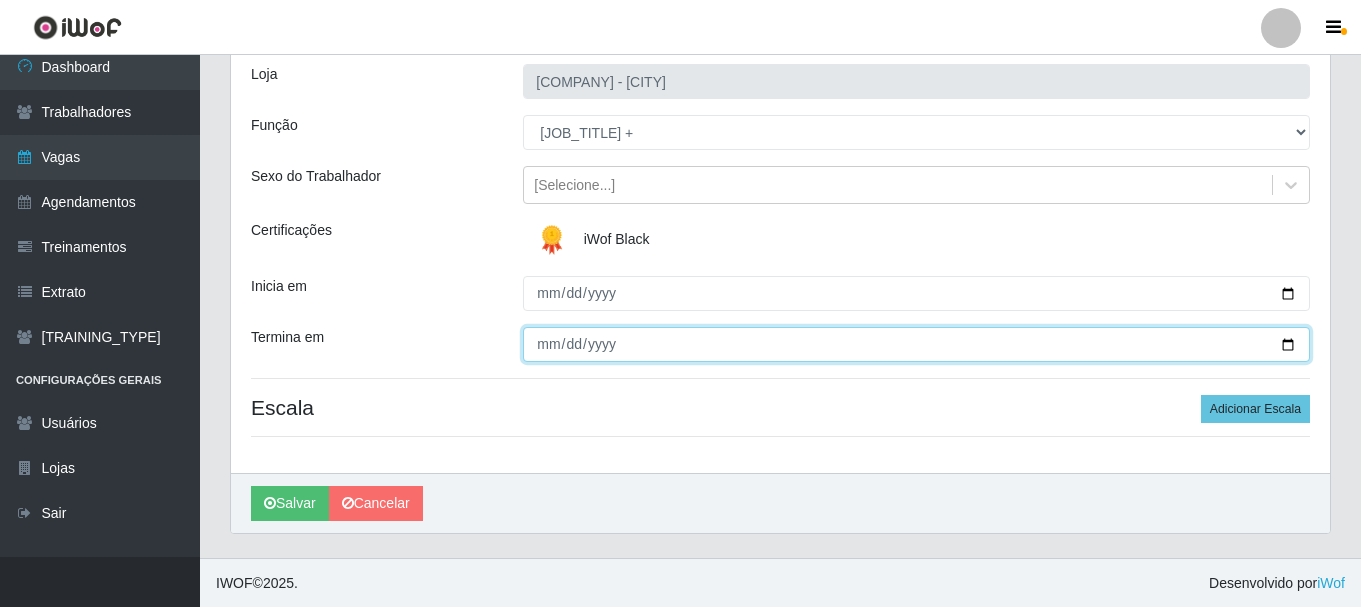 scroll, scrollTop: 129, scrollLeft: 0, axis: vertical 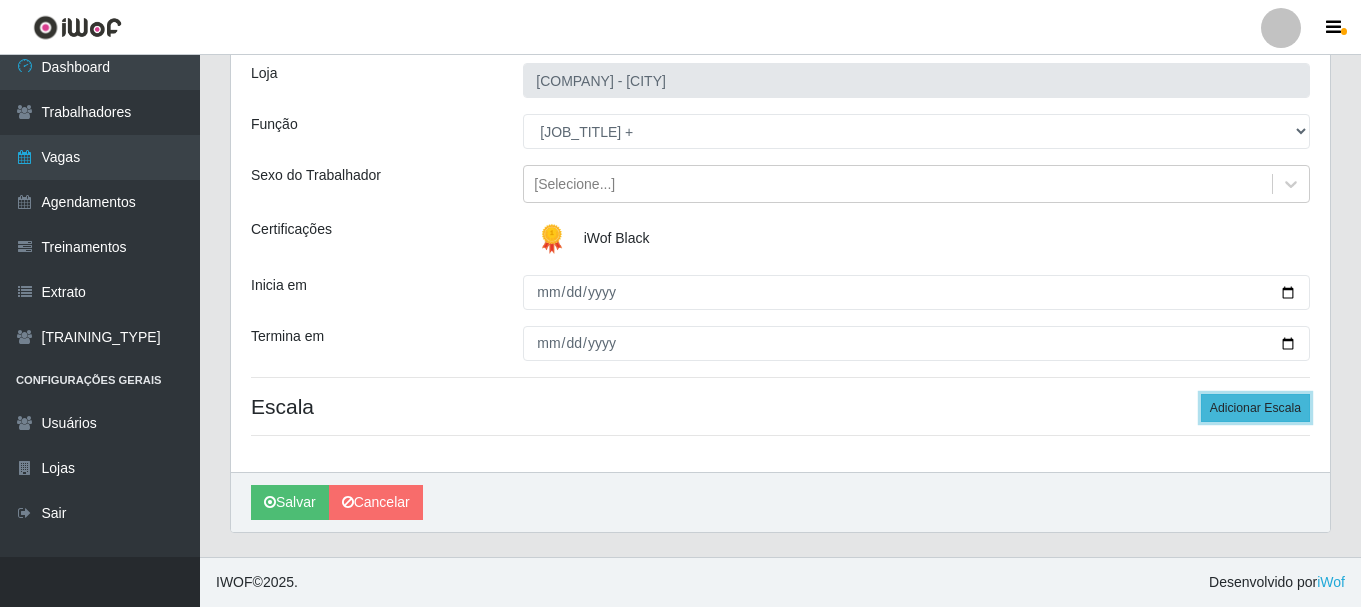 click on "Adicionar Escala" at bounding box center (1255, 408) 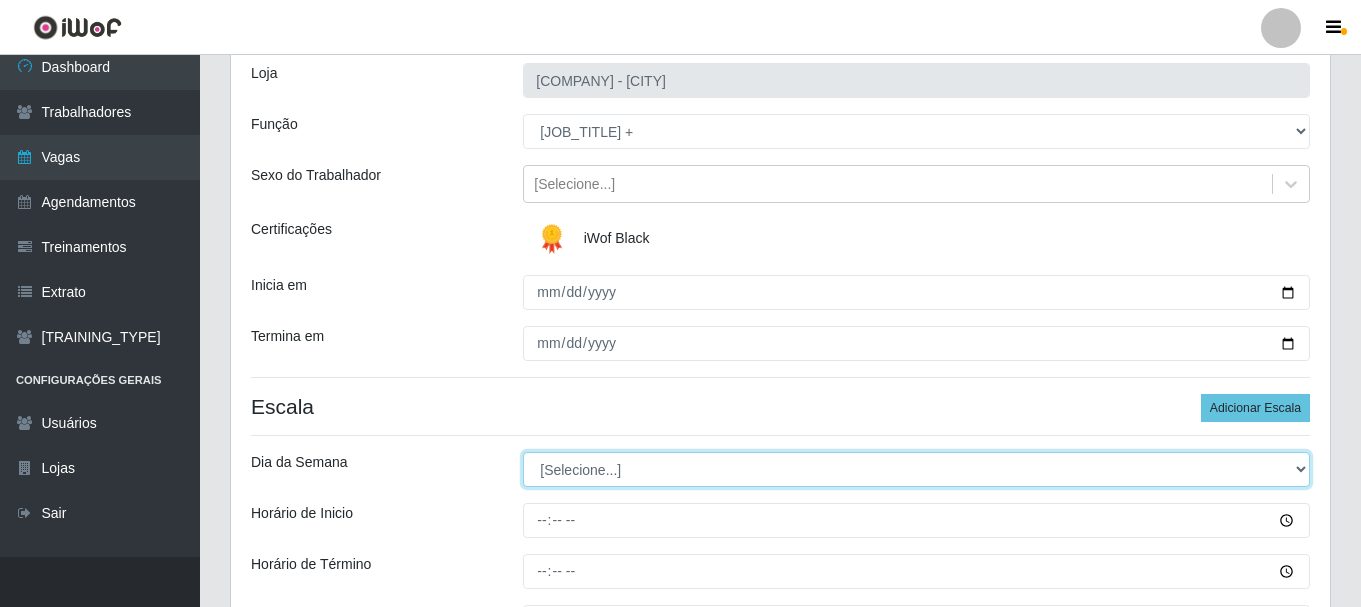 click on "[Selecione...] Segunda Terça Quarta Quinta Sexta Sábado Domingo" at bounding box center (916, 469) 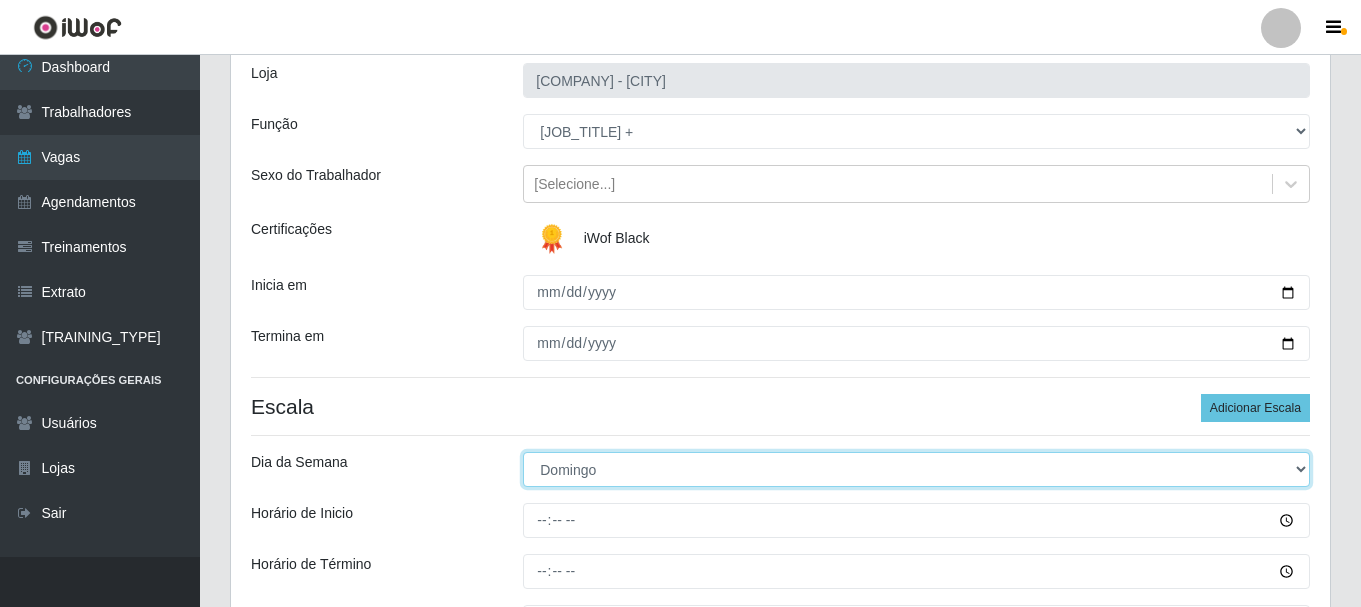 click on "[Selecione...] Segunda Terça Quarta Quinta Sexta Sábado Domingo" at bounding box center (916, 469) 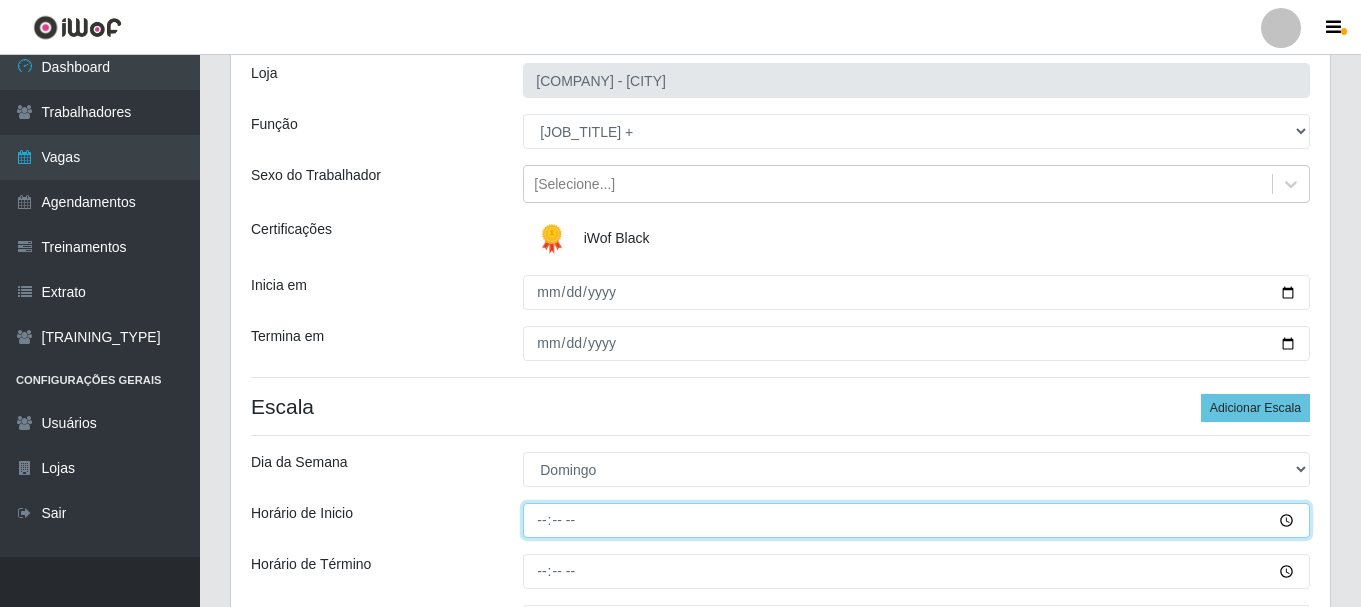 click on "Horário de Inicio" at bounding box center (916, 520) 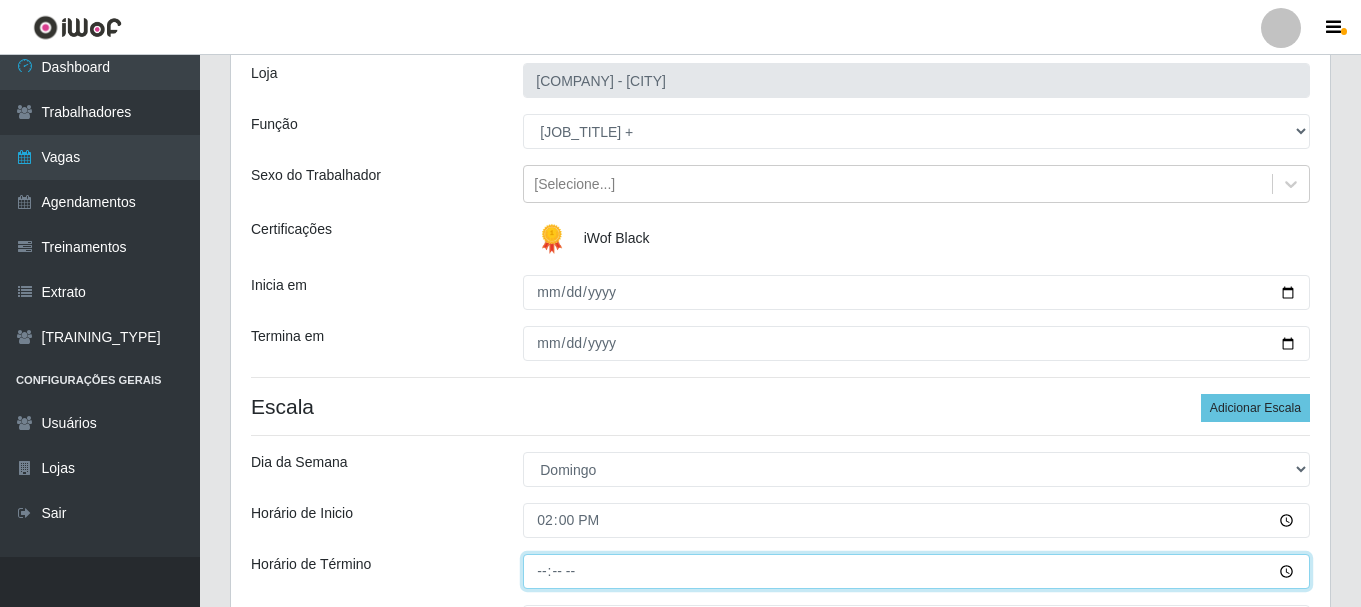 type on "14:00" 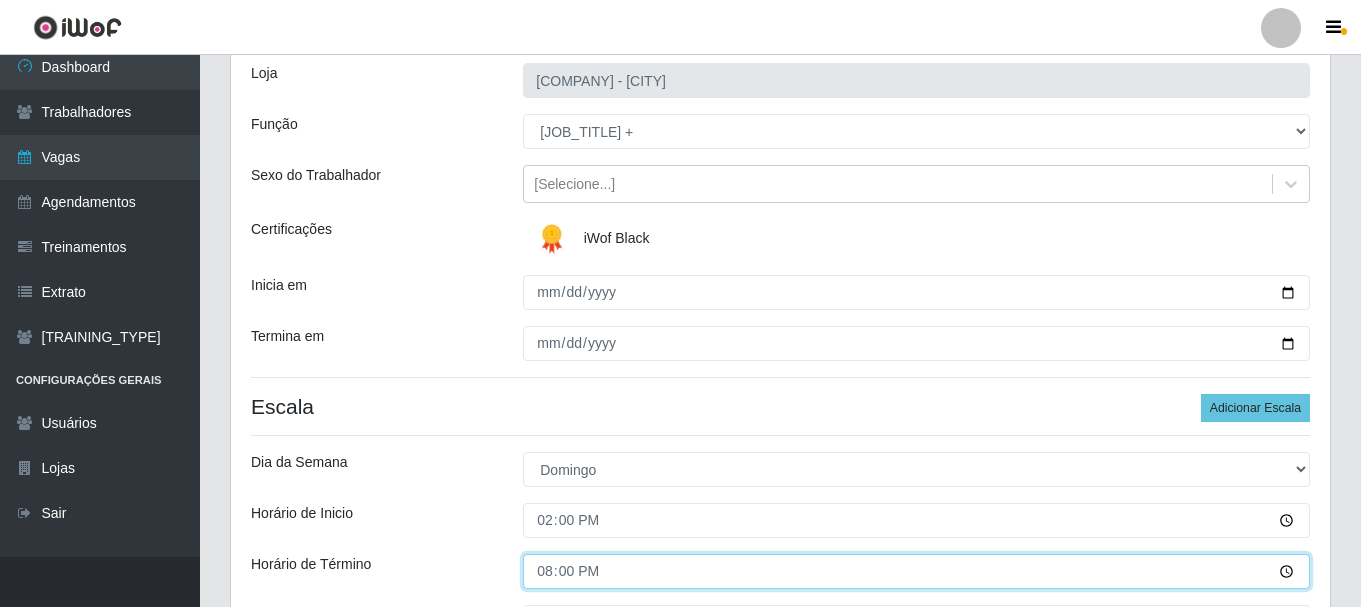 type on "20:00" 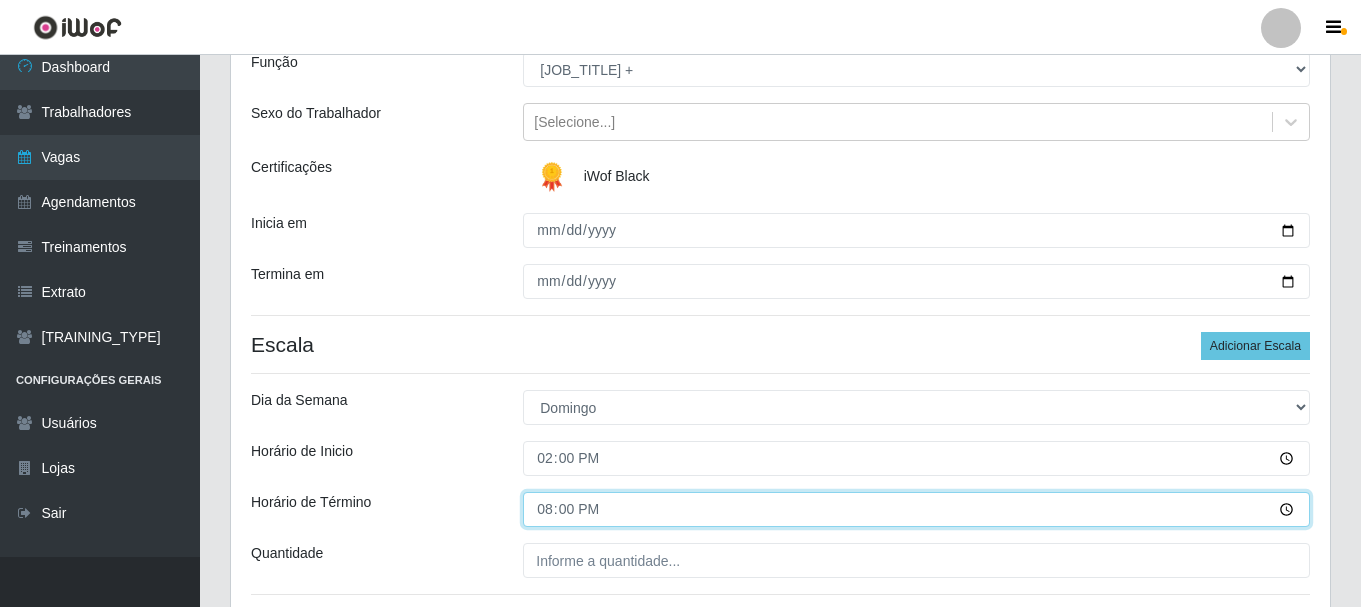 scroll, scrollTop: 329, scrollLeft: 0, axis: vertical 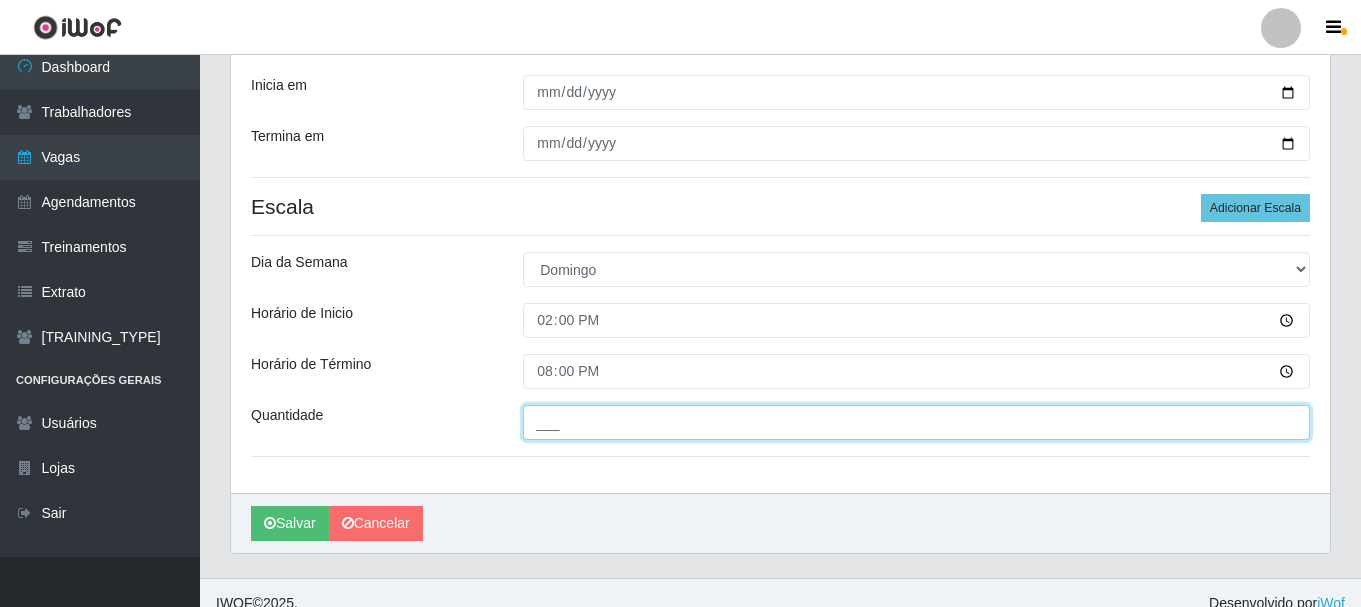 click on "___" at bounding box center (916, 422) 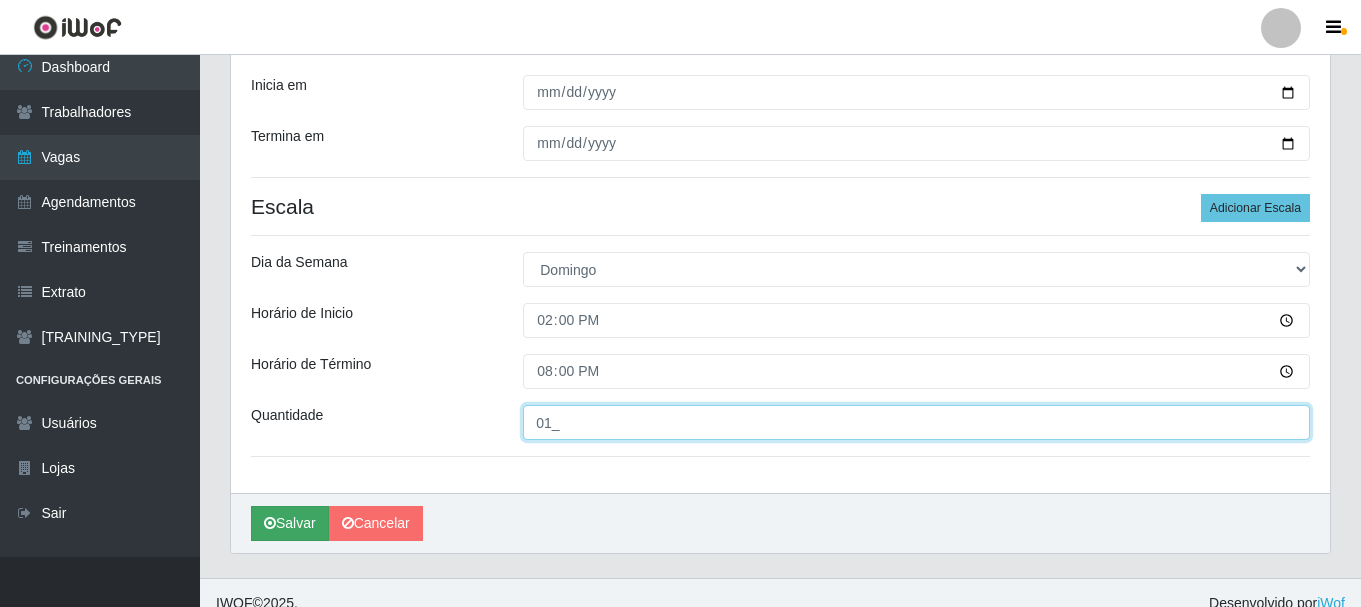 type on "01_" 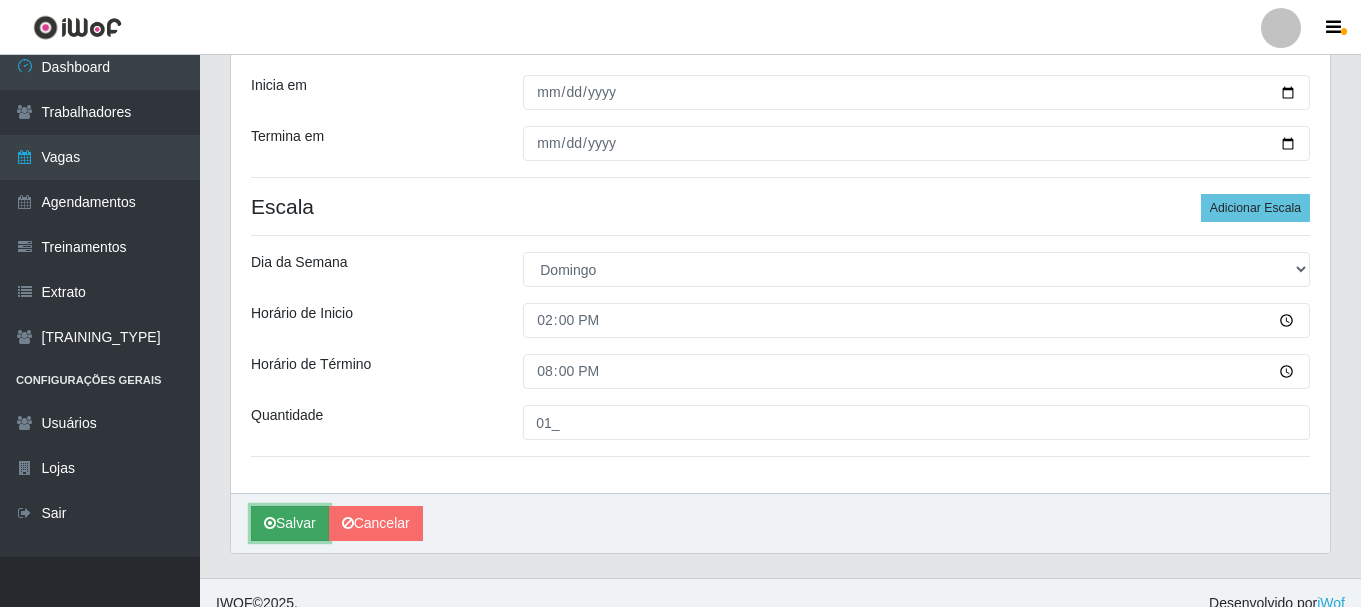 click on "Salvar" at bounding box center (290, 523) 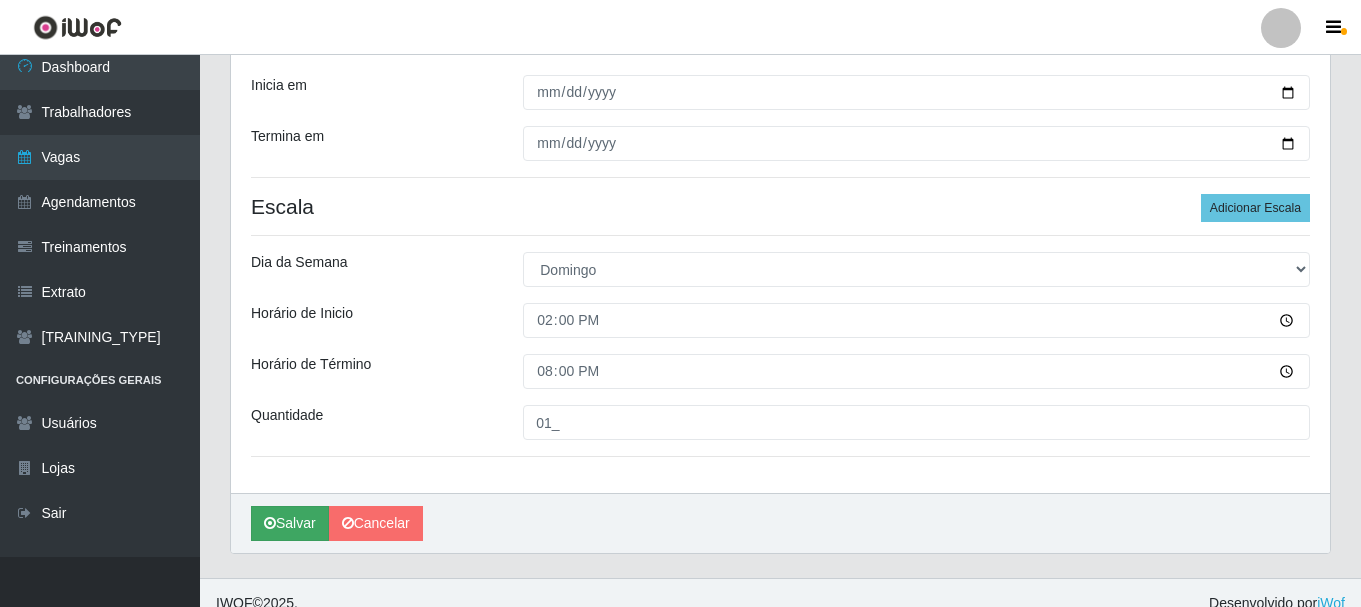 scroll, scrollTop: 0, scrollLeft: 0, axis: both 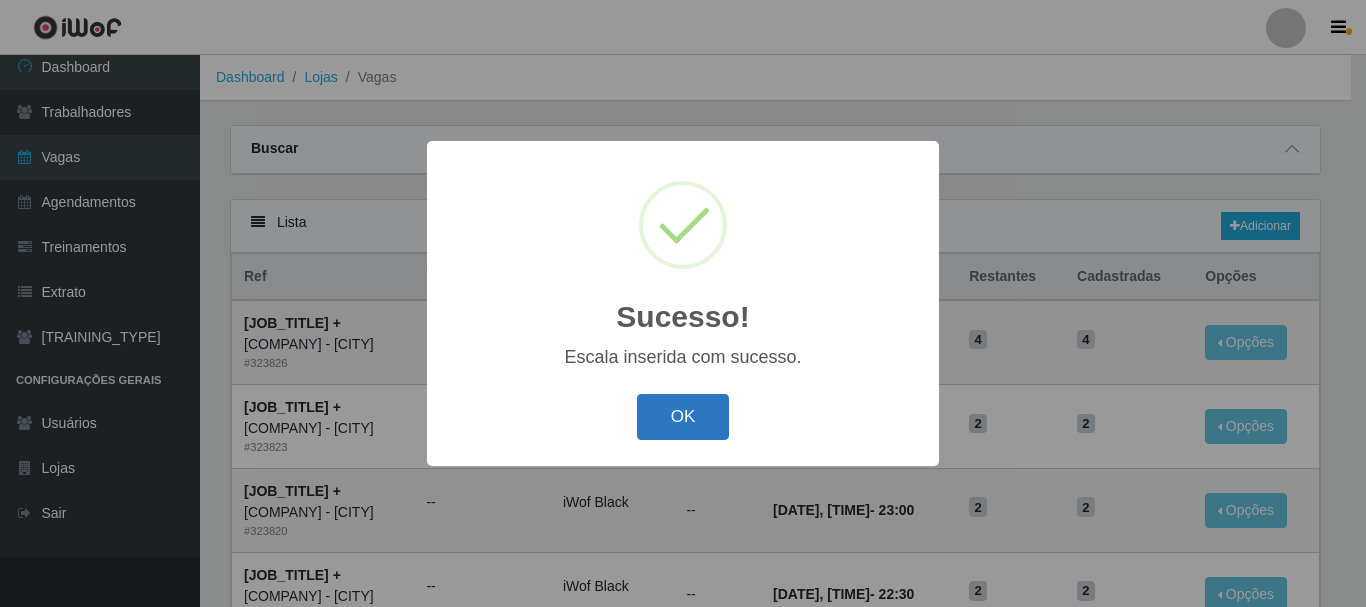 click on "OK" at bounding box center (683, 417) 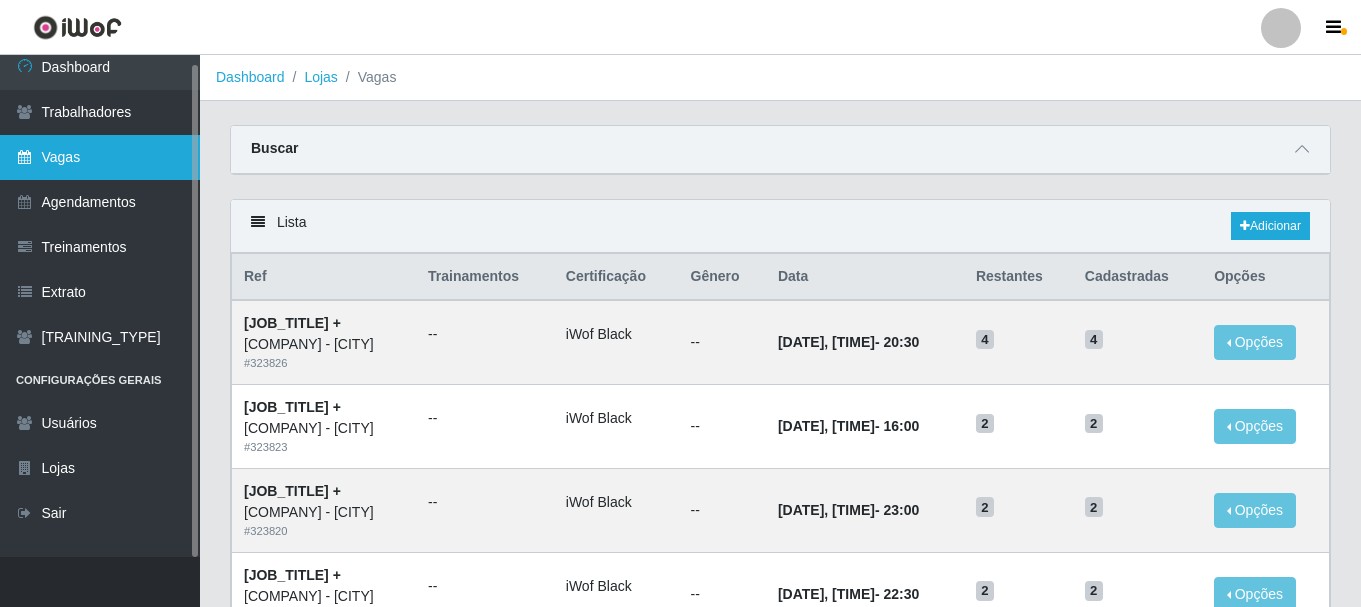 click on "Vagas" at bounding box center (100, 157) 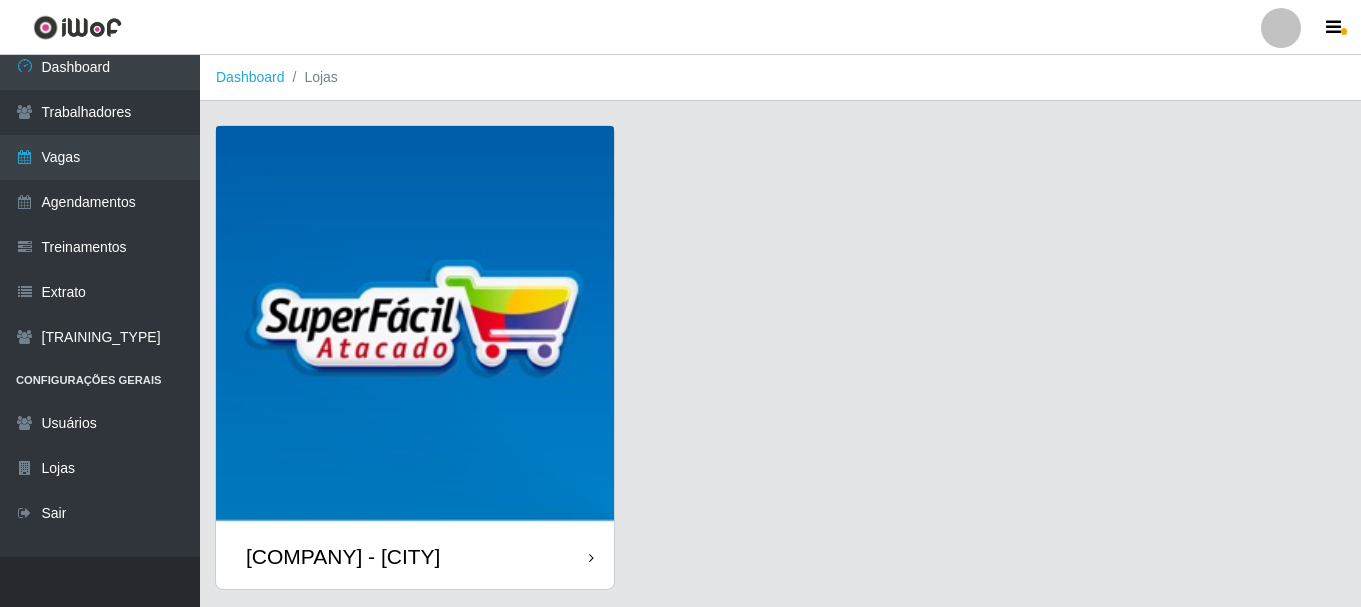 click at bounding box center (415, 325) 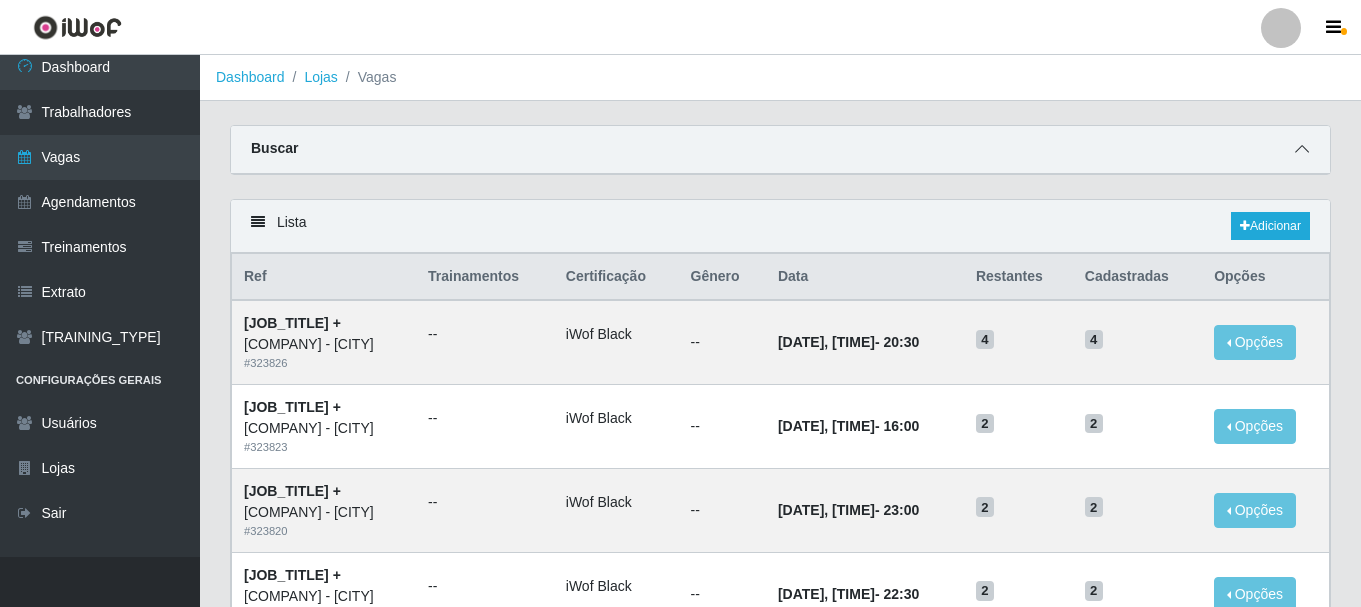 click at bounding box center (1302, 149) 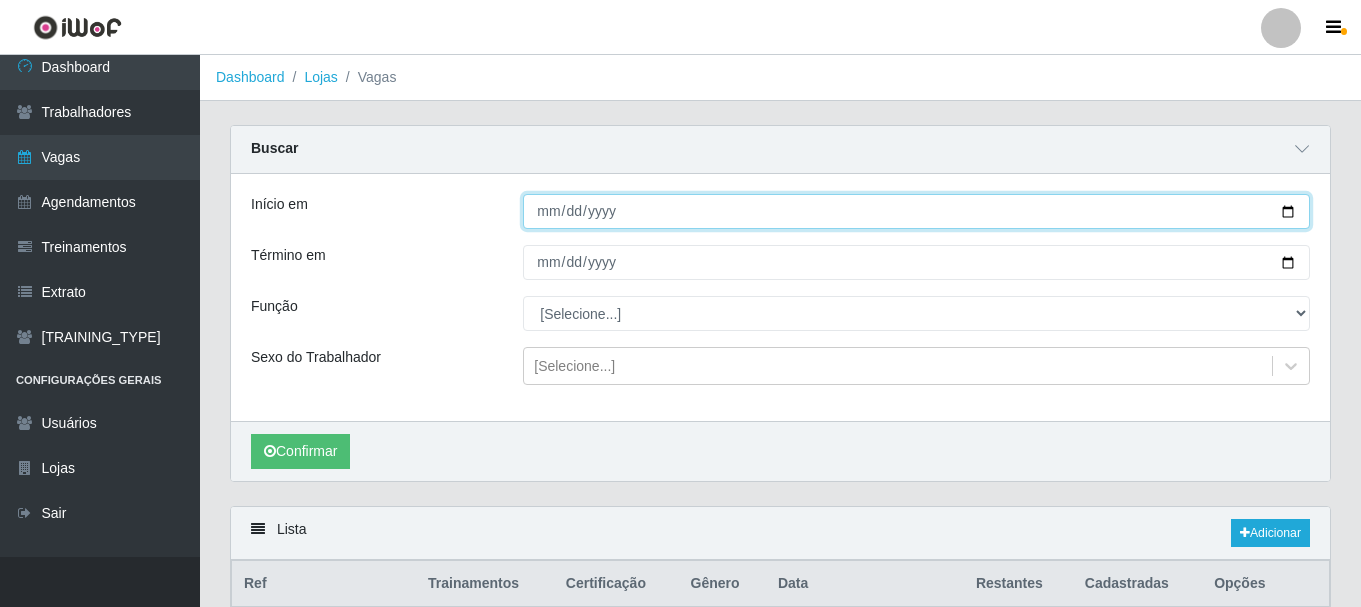 click on "Início em" at bounding box center [916, 211] 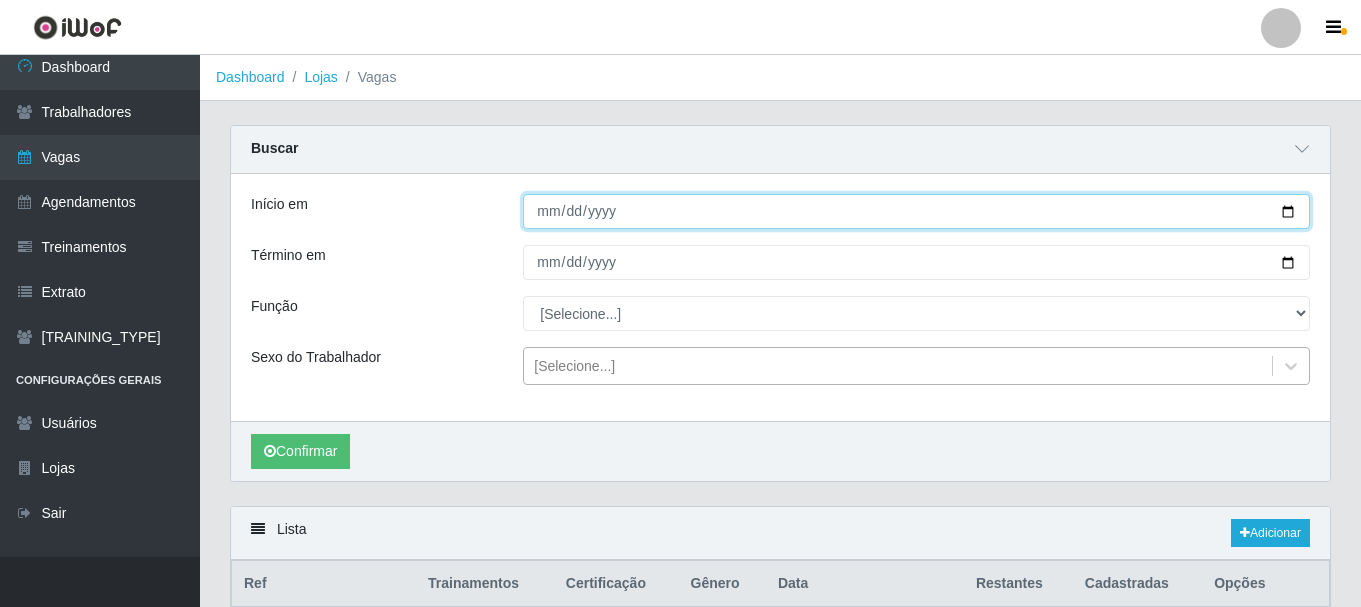type on "[DATE]" 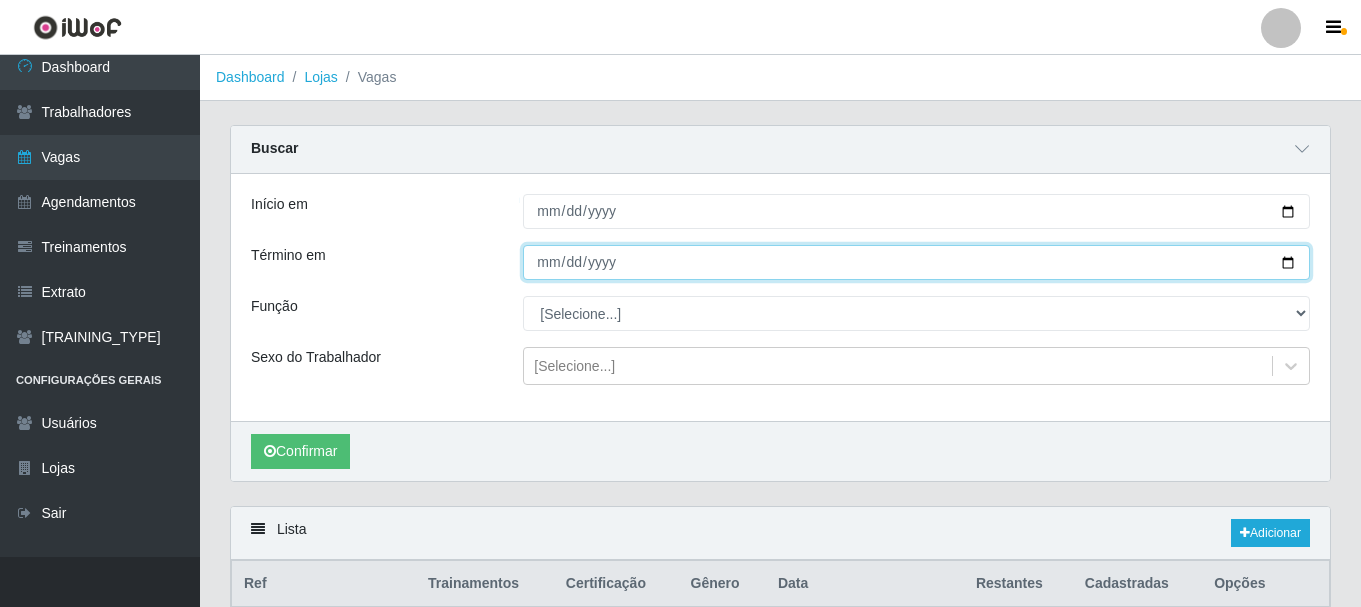 drag, startPoint x: 1300, startPoint y: 261, endPoint x: 1282, endPoint y: 266, distance: 18.681541 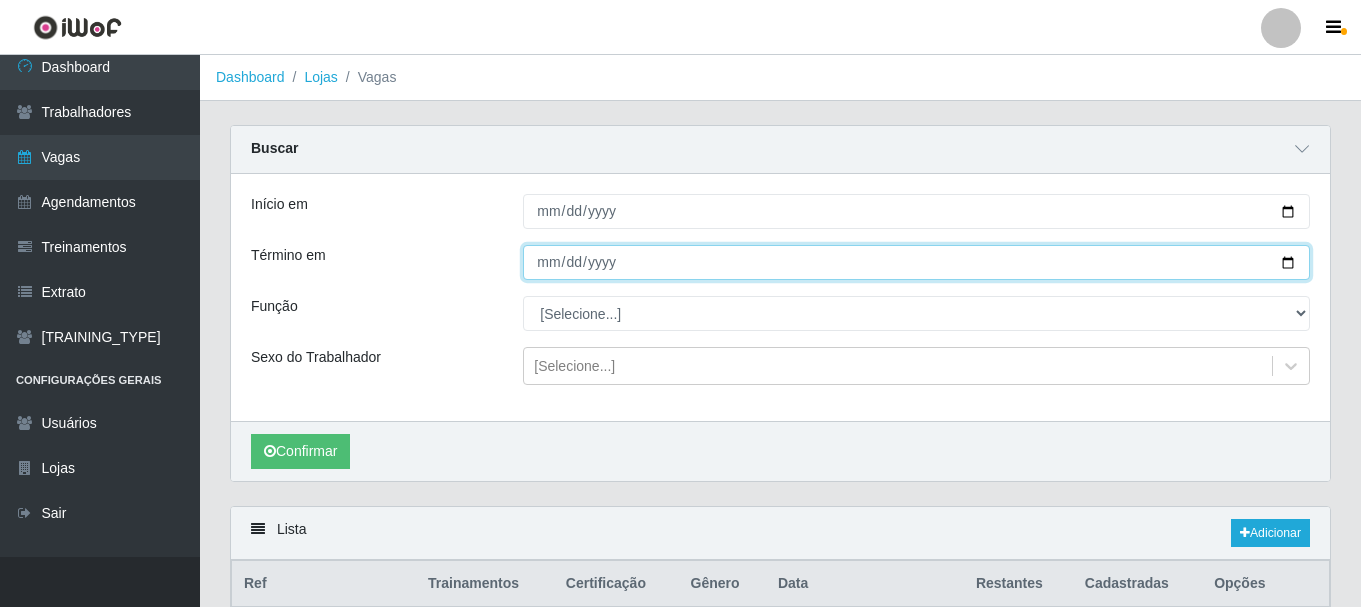 click on "Término em" at bounding box center (916, 262) 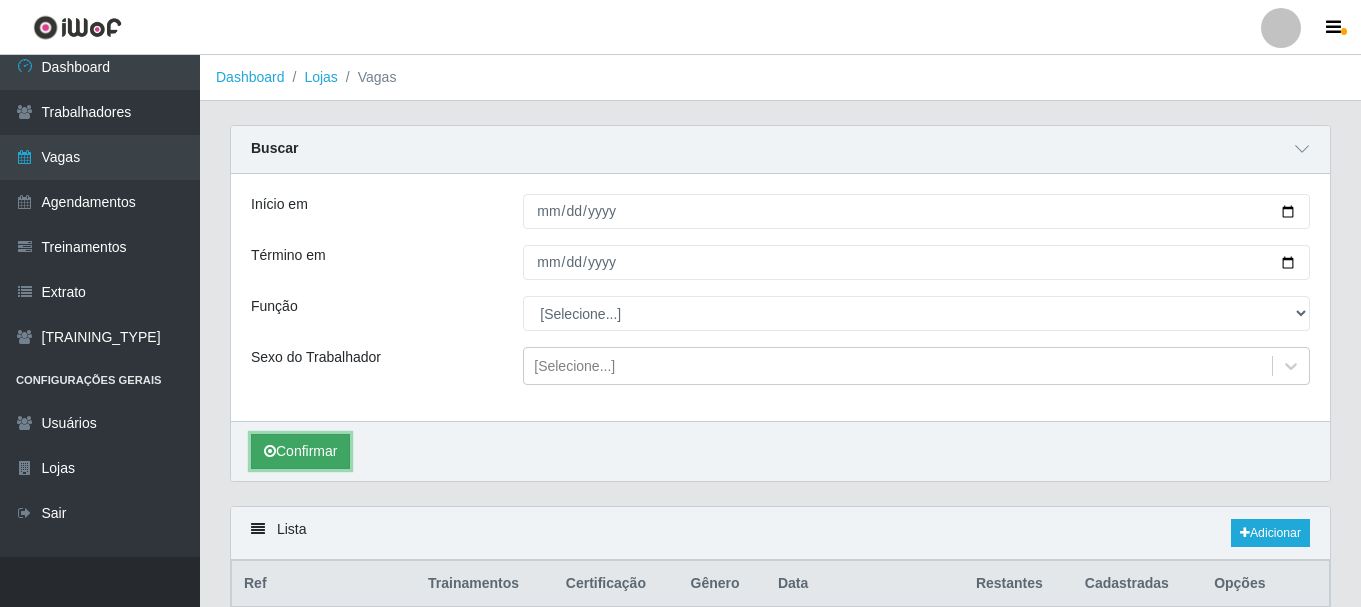 click on "Confirmar" at bounding box center (300, 451) 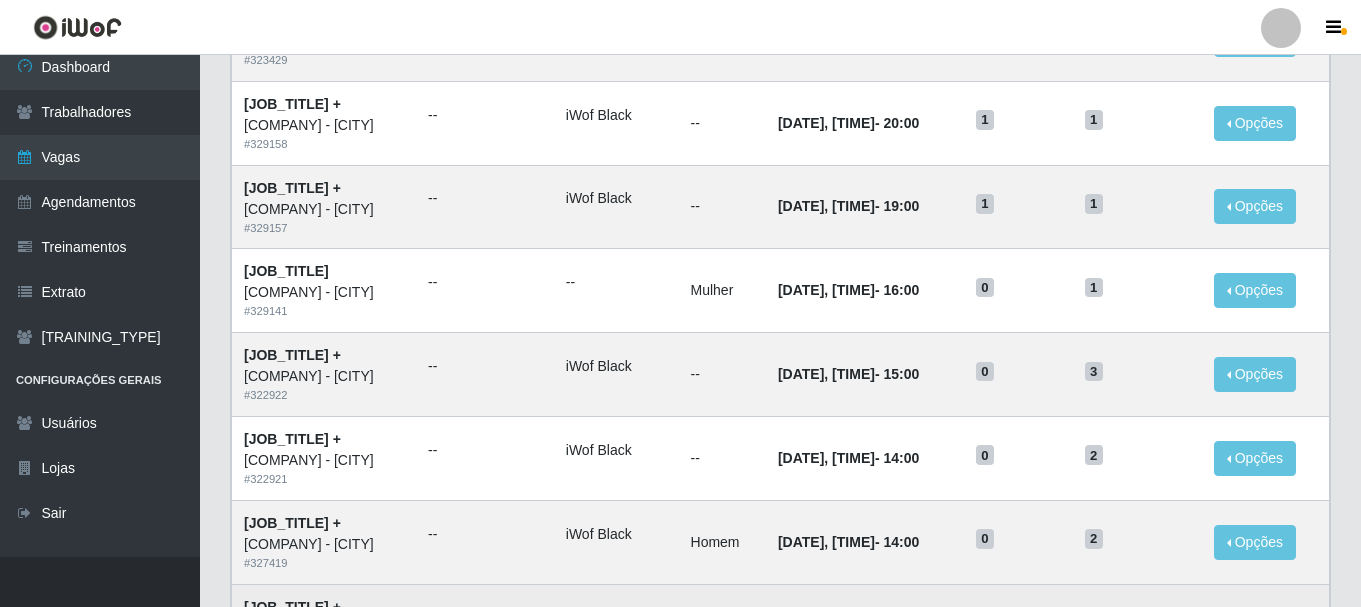 scroll, scrollTop: 476, scrollLeft: 0, axis: vertical 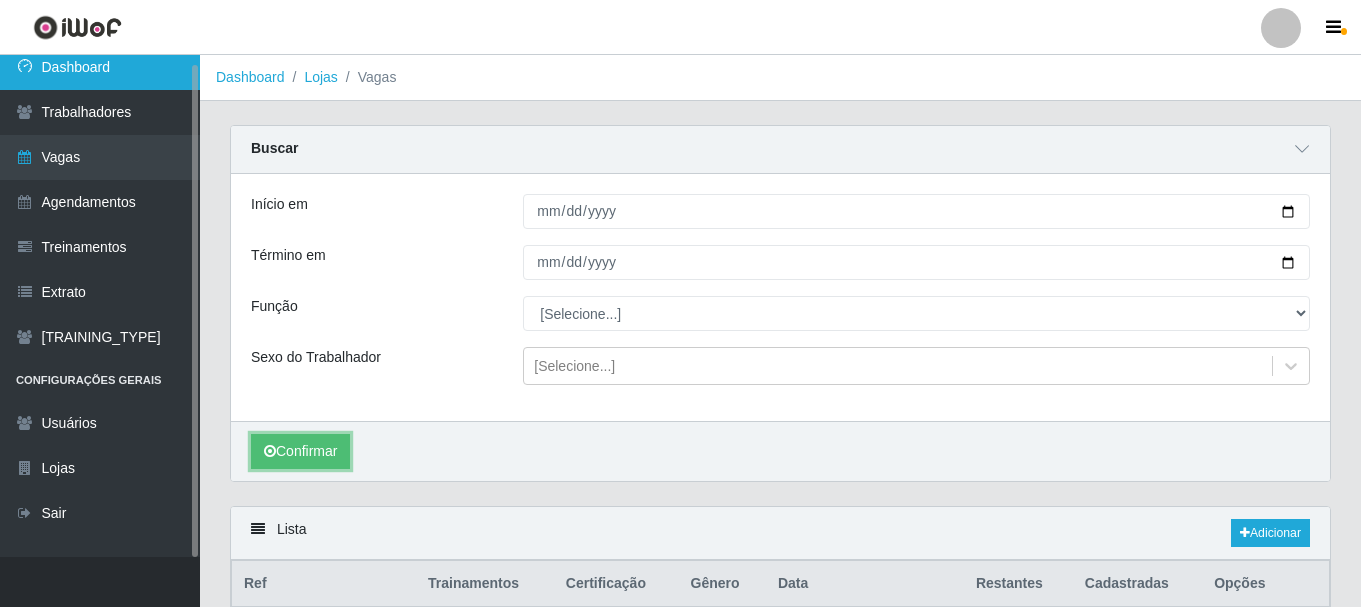 type 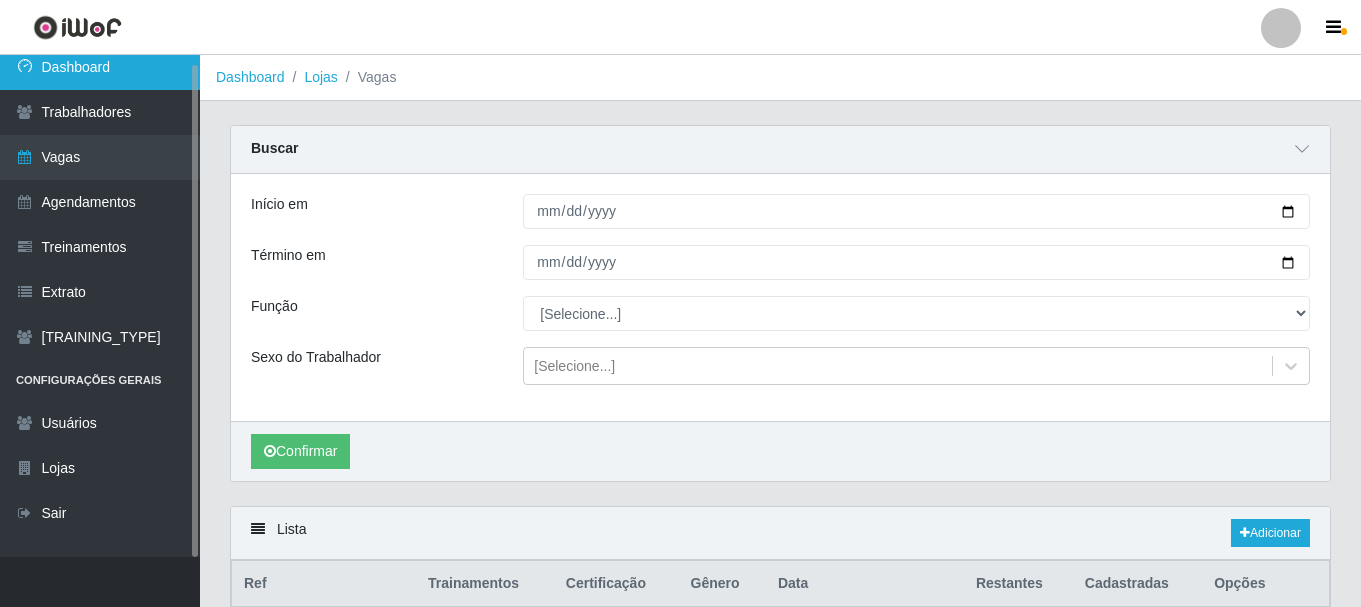 click on "Dashboard" at bounding box center (100, 67) 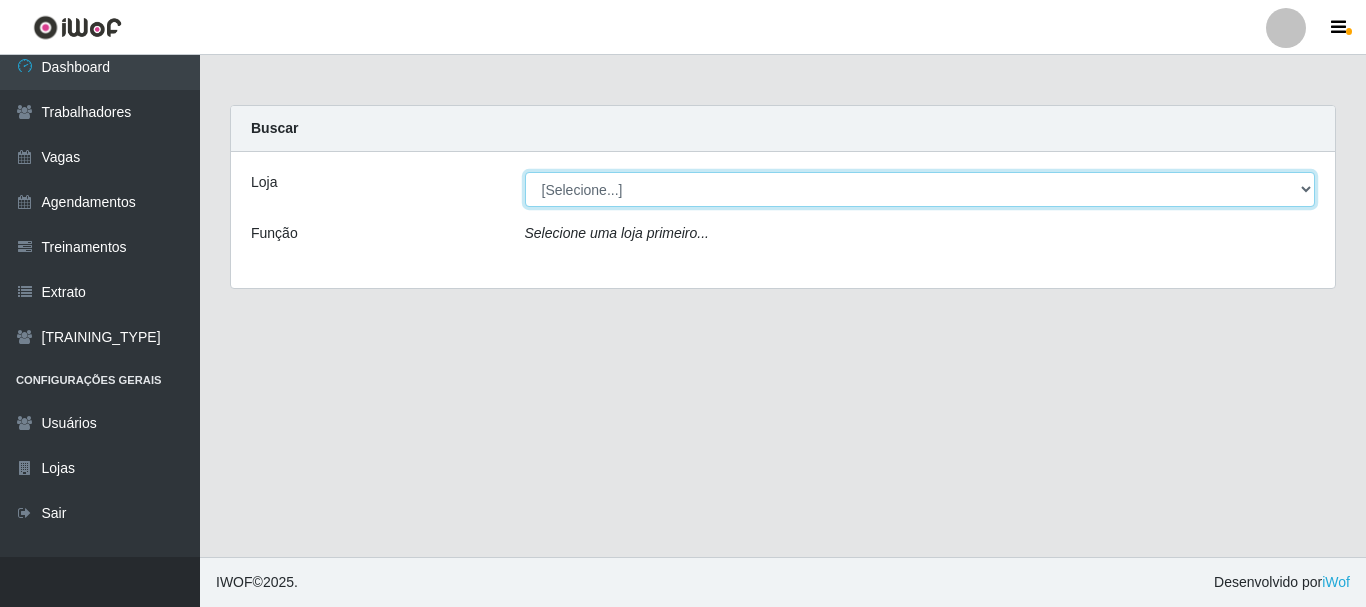 click on "[Selecione...] [COMPANY] - [CITY]" at bounding box center [920, 189] 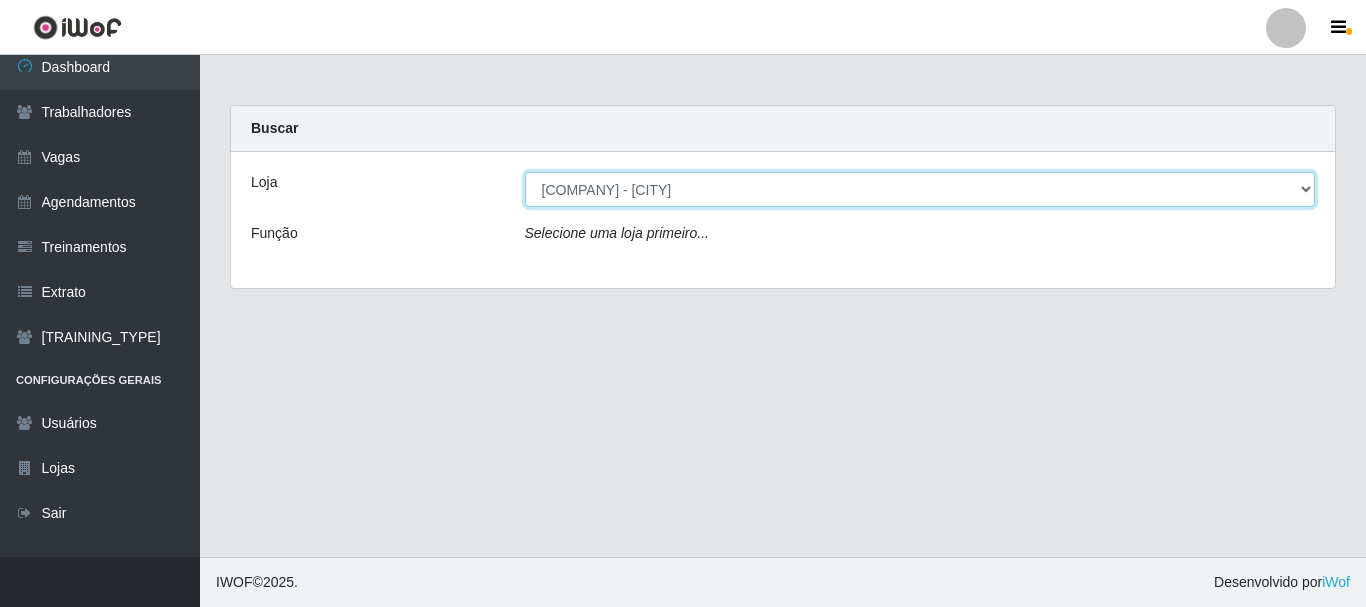 click on "[Selecione...] [COMPANY] - [CITY]" at bounding box center (920, 189) 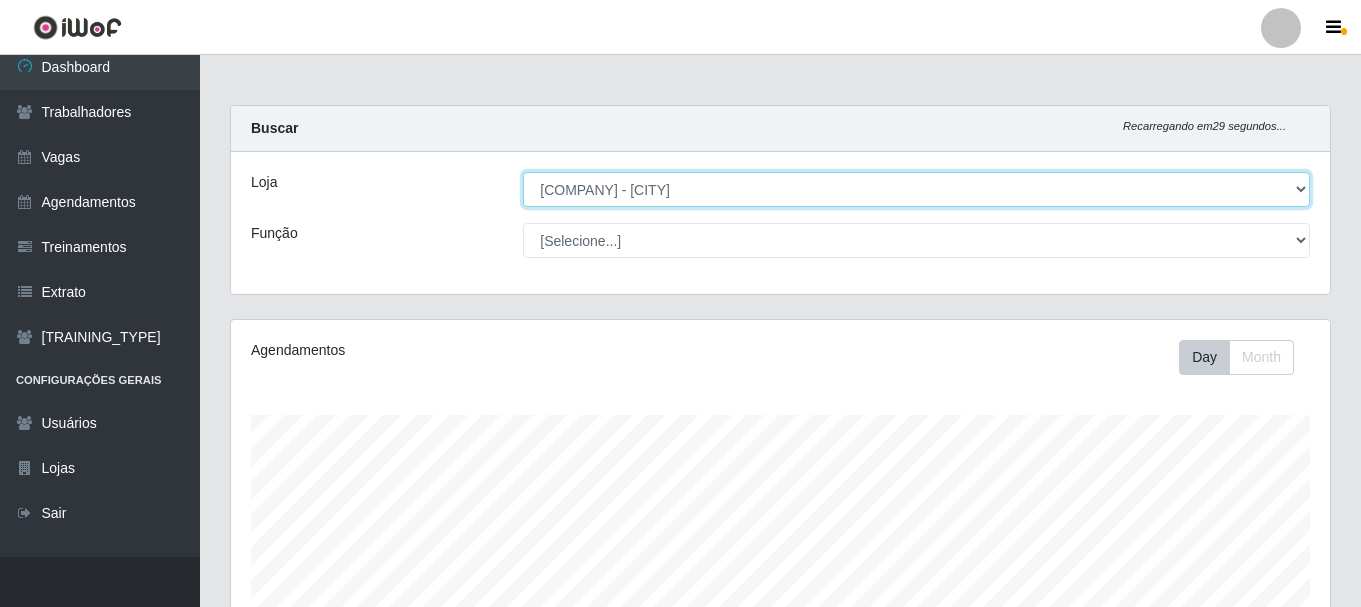 scroll, scrollTop: 999585, scrollLeft: 998901, axis: both 